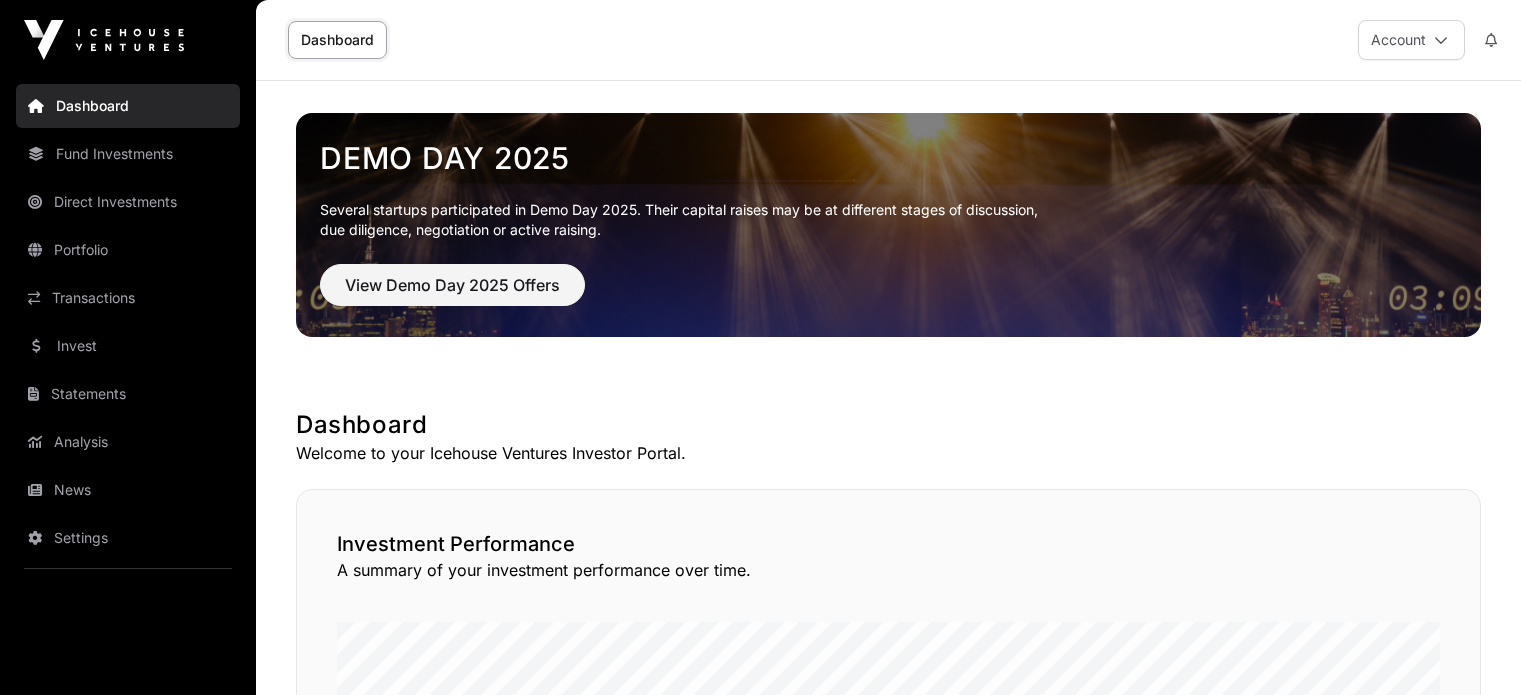 scroll, scrollTop: 0, scrollLeft: 0, axis: both 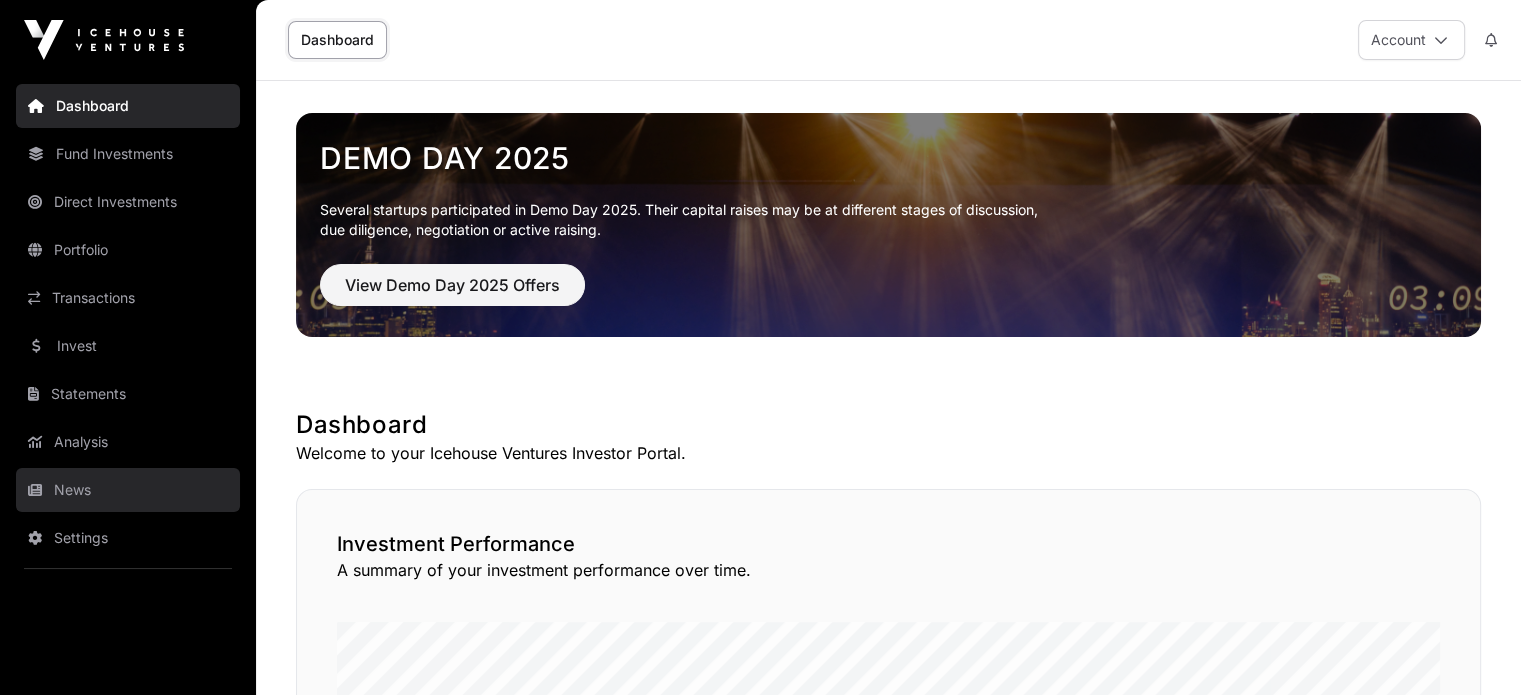 click on "News" 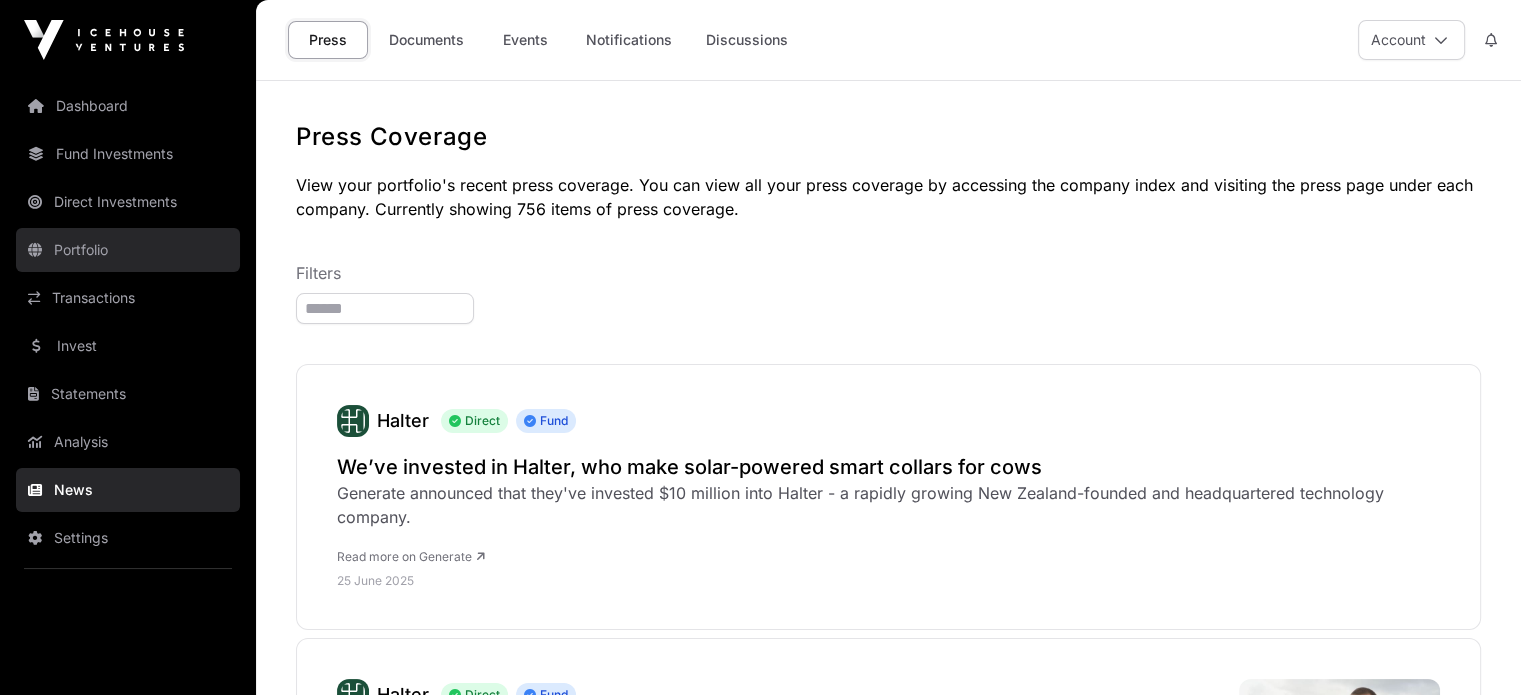 click on "Portfolio" 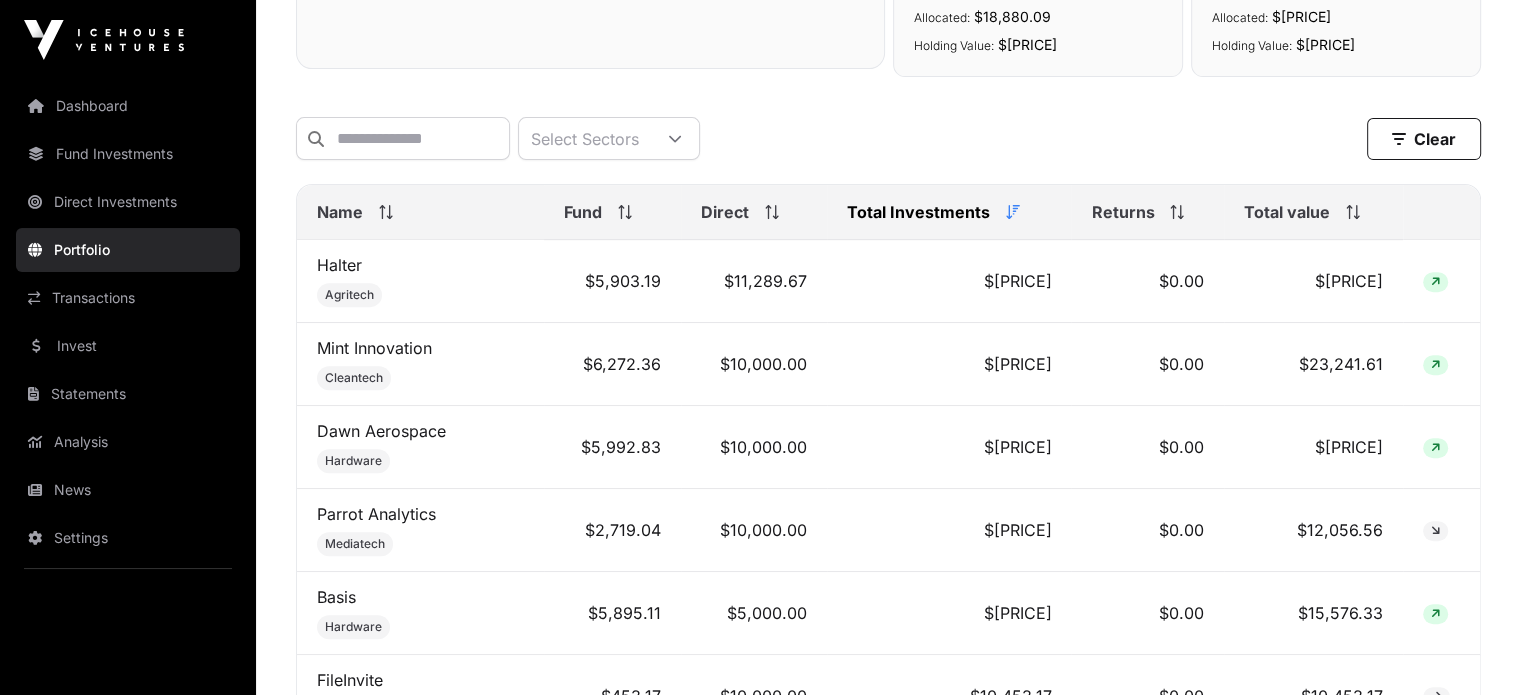 scroll, scrollTop: 744, scrollLeft: 0, axis: vertical 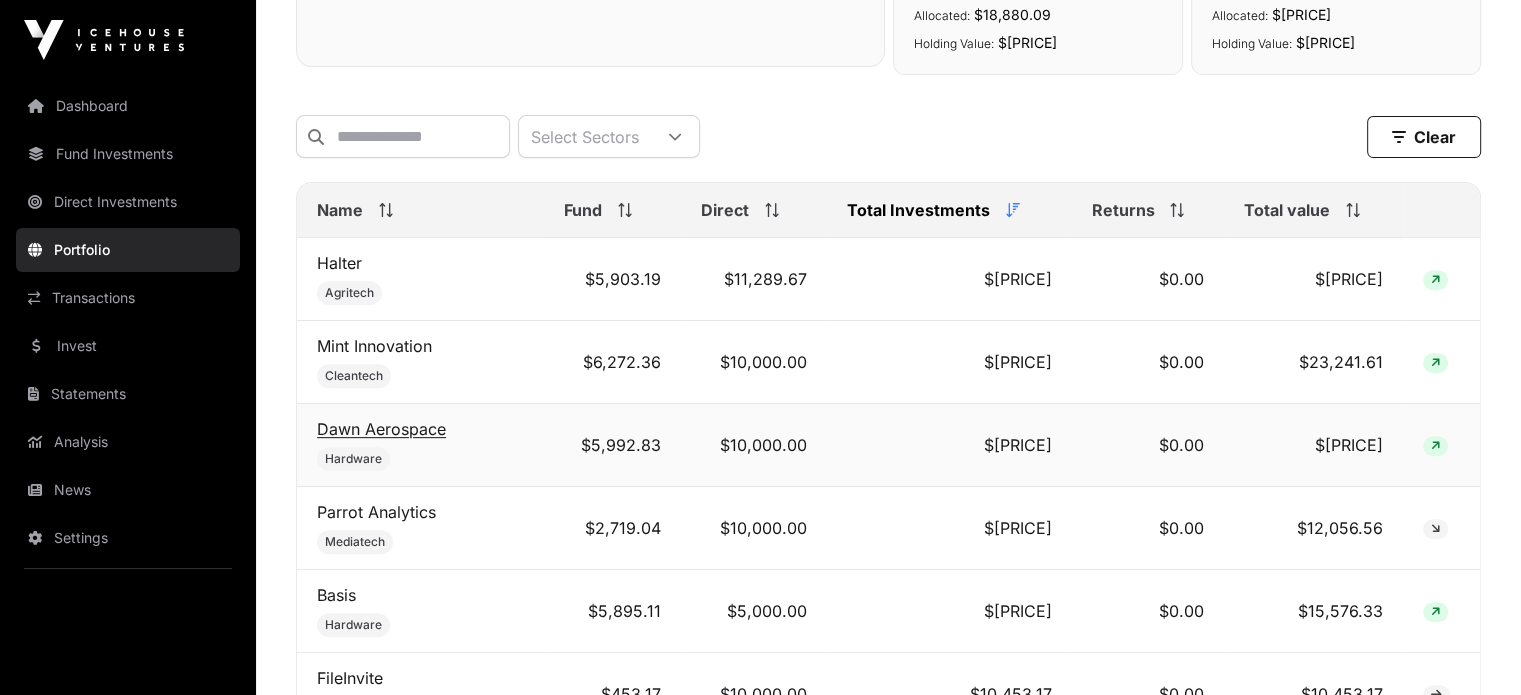 click on "Dawn Aerospace" 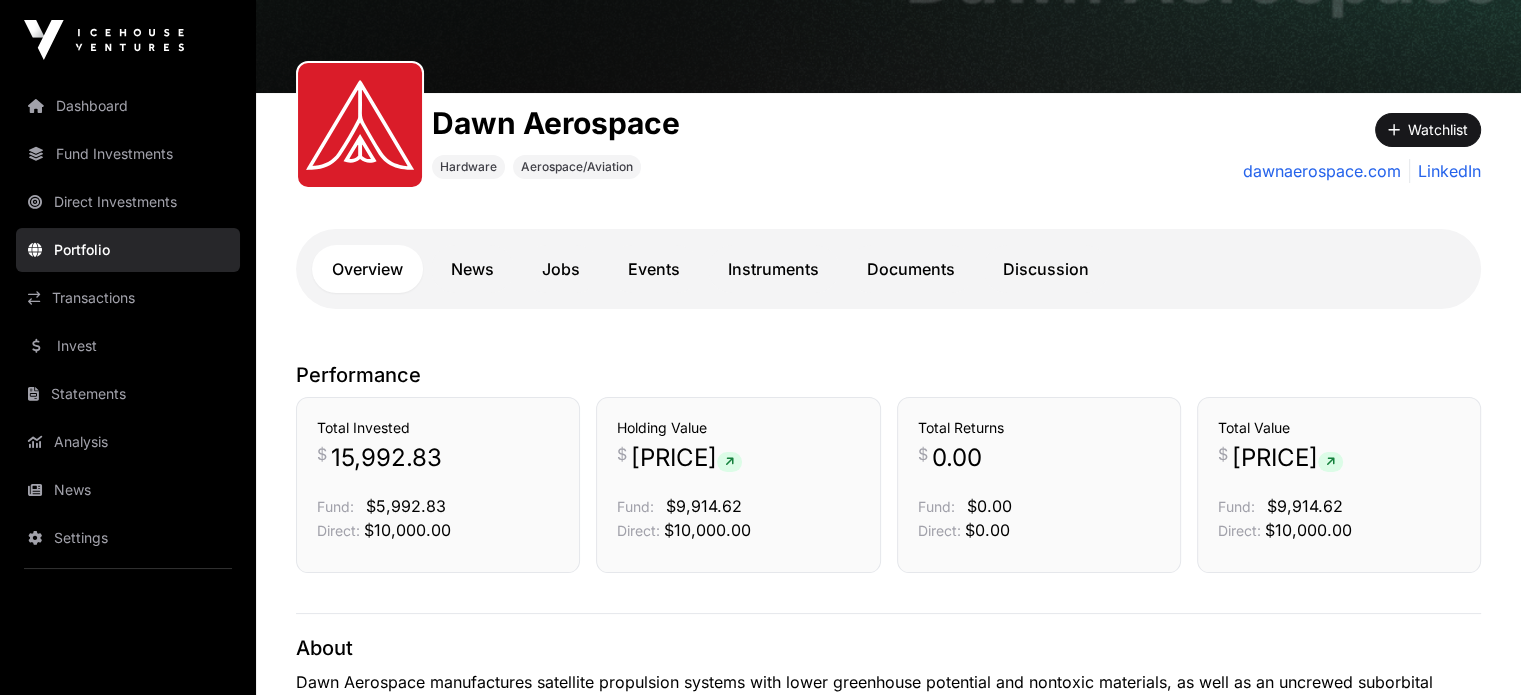 scroll, scrollTop: 176, scrollLeft: 0, axis: vertical 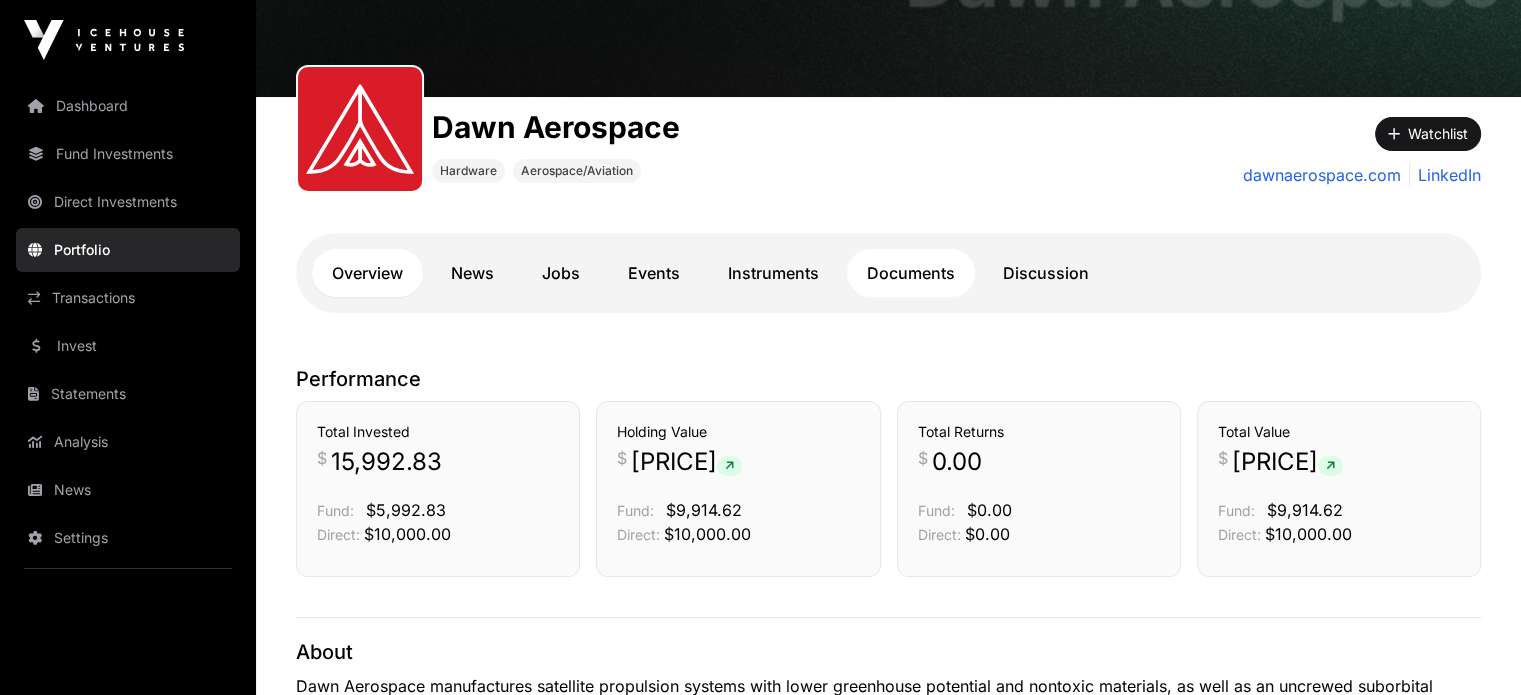 click on "Documents" 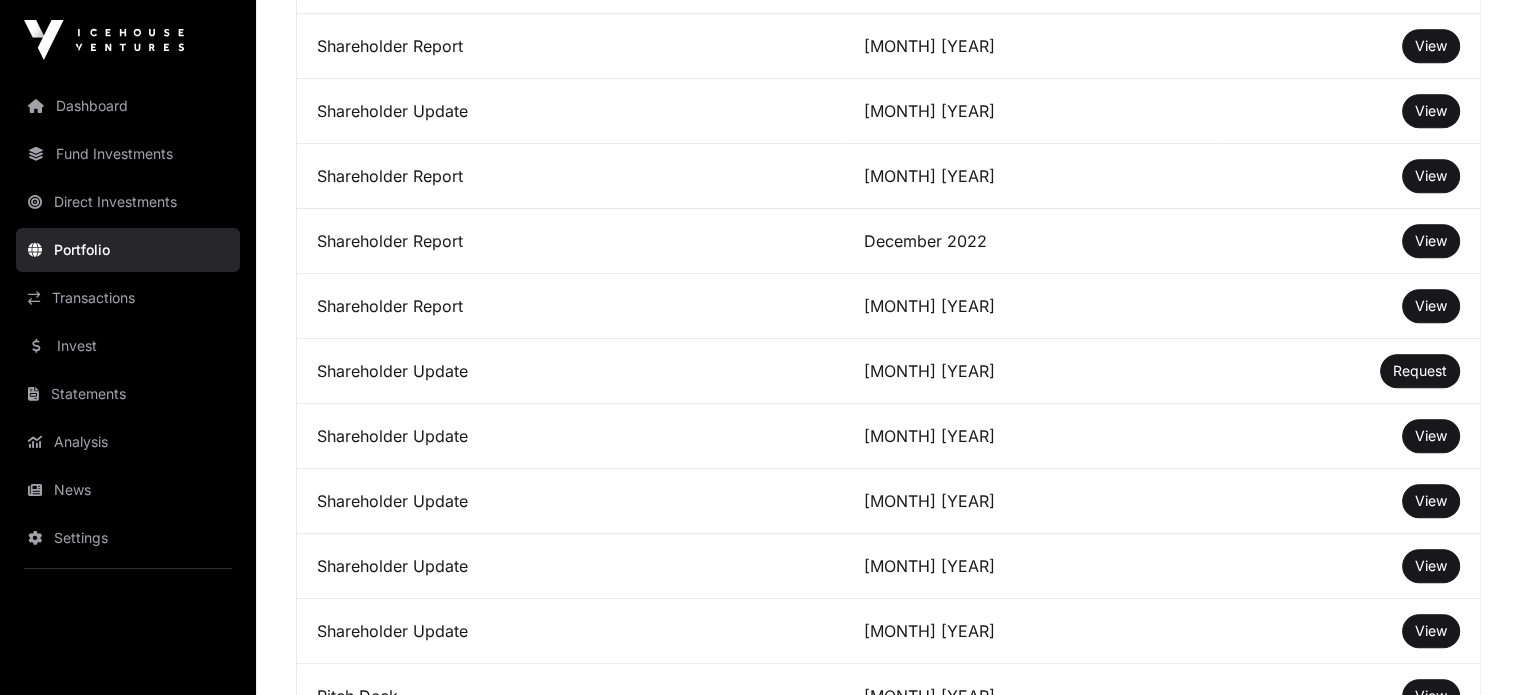 scroll, scrollTop: 1650, scrollLeft: 0, axis: vertical 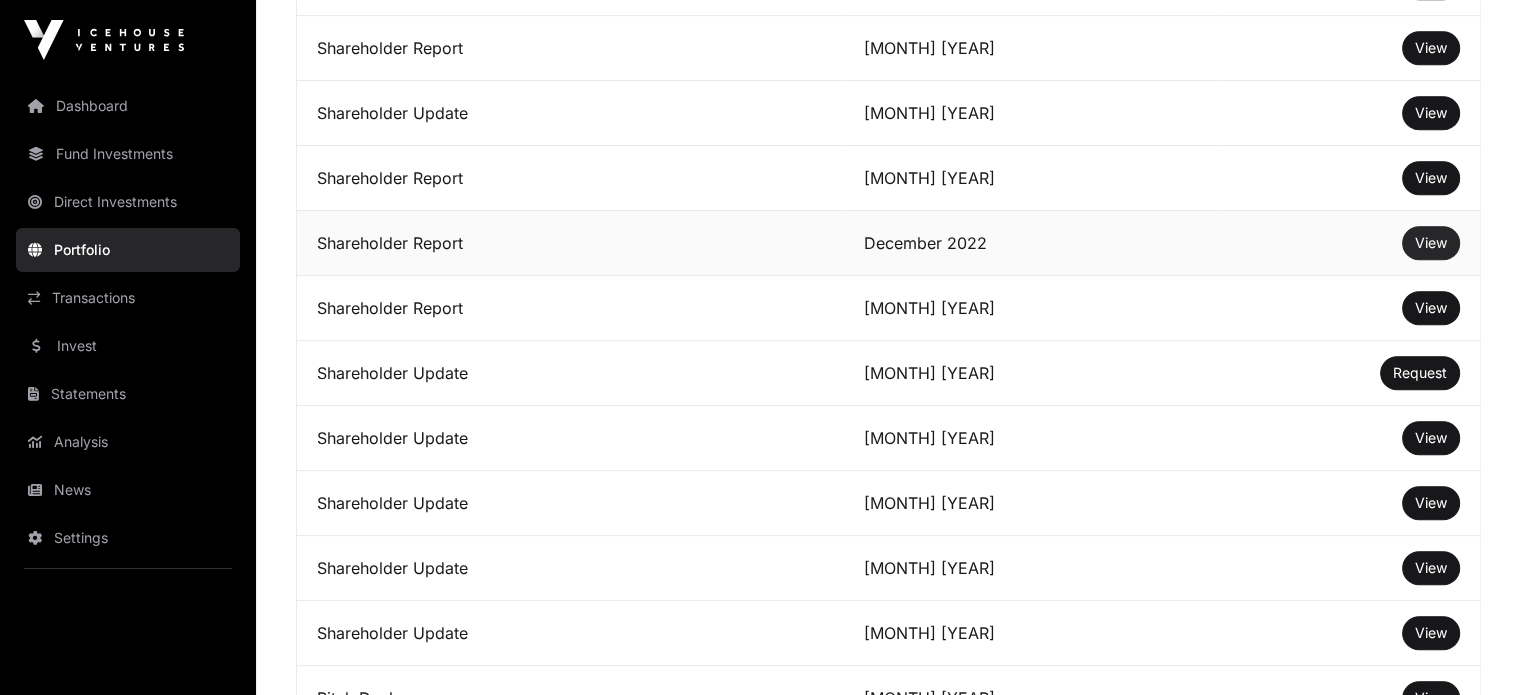 click on "View" 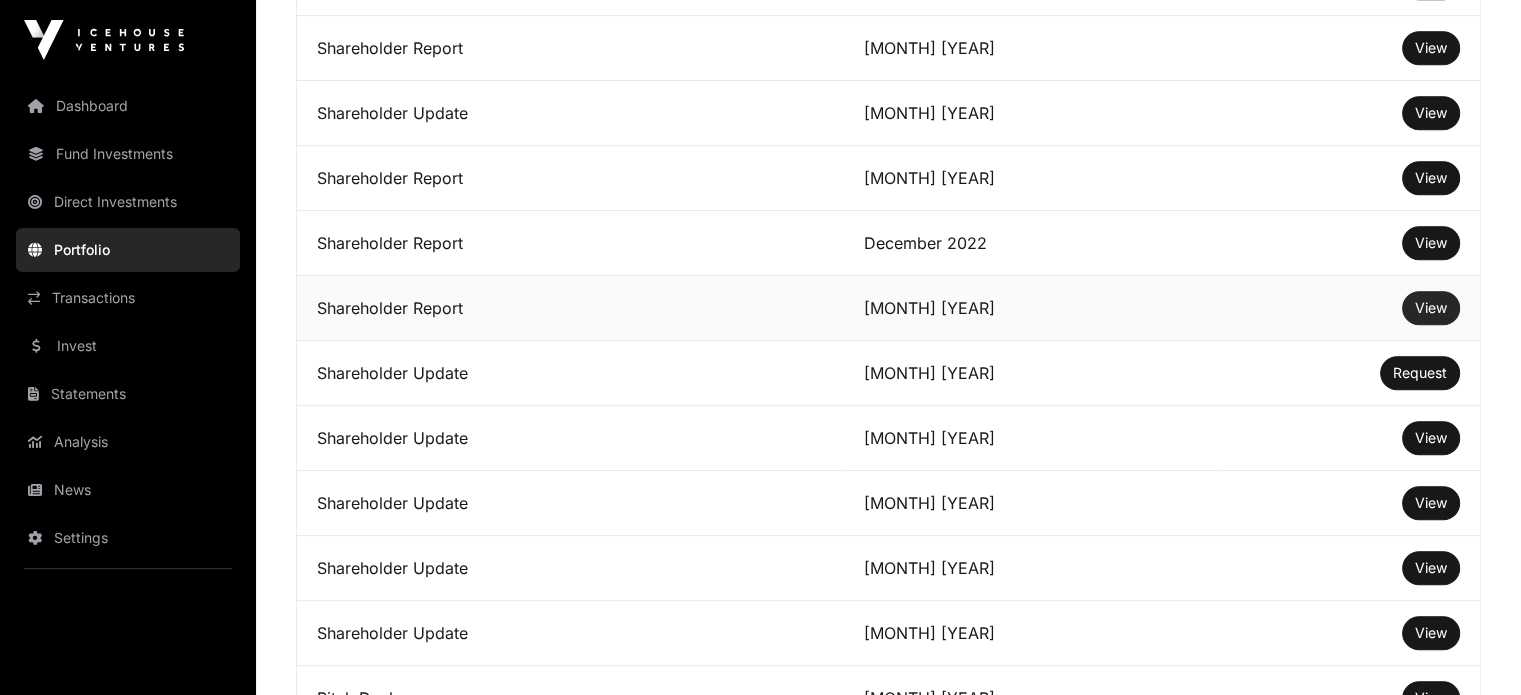 click on "View" 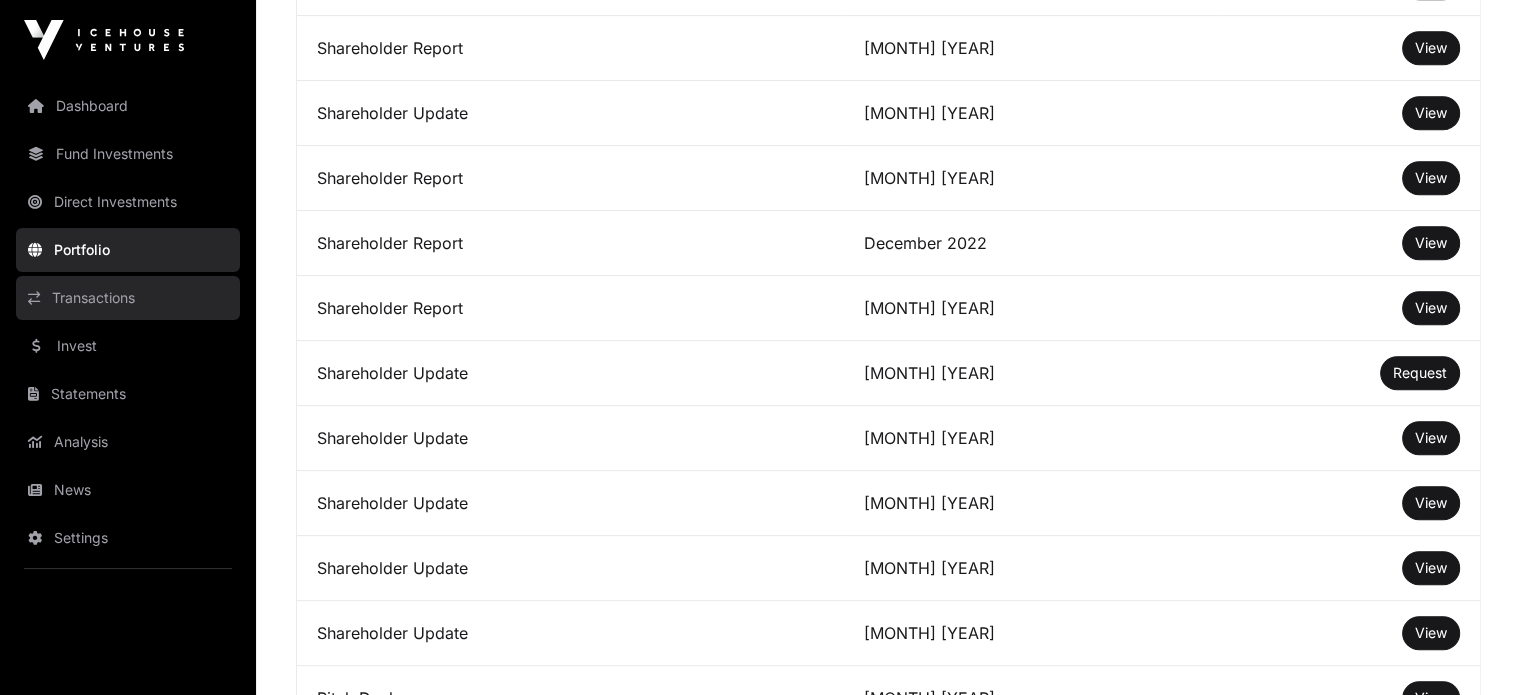 click on "Transactions" 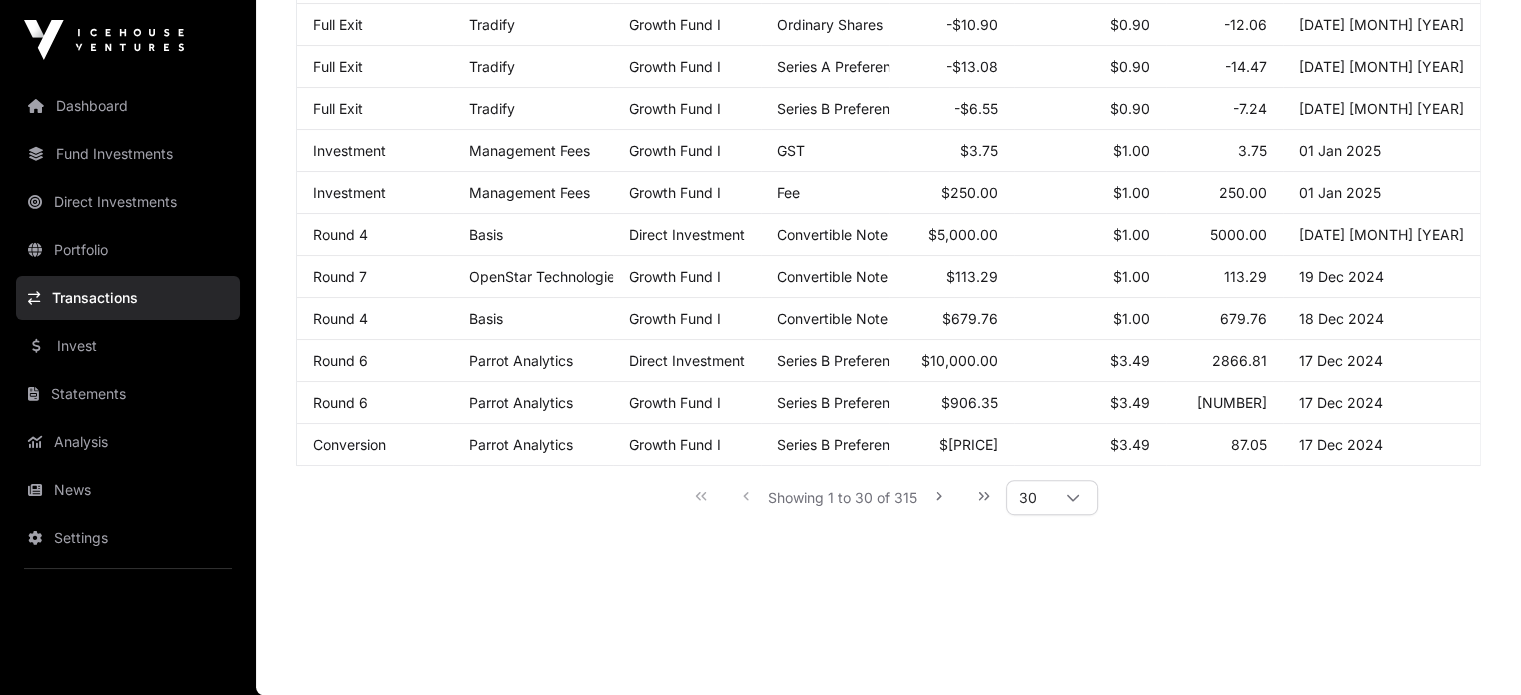 scroll, scrollTop: 0, scrollLeft: 0, axis: both 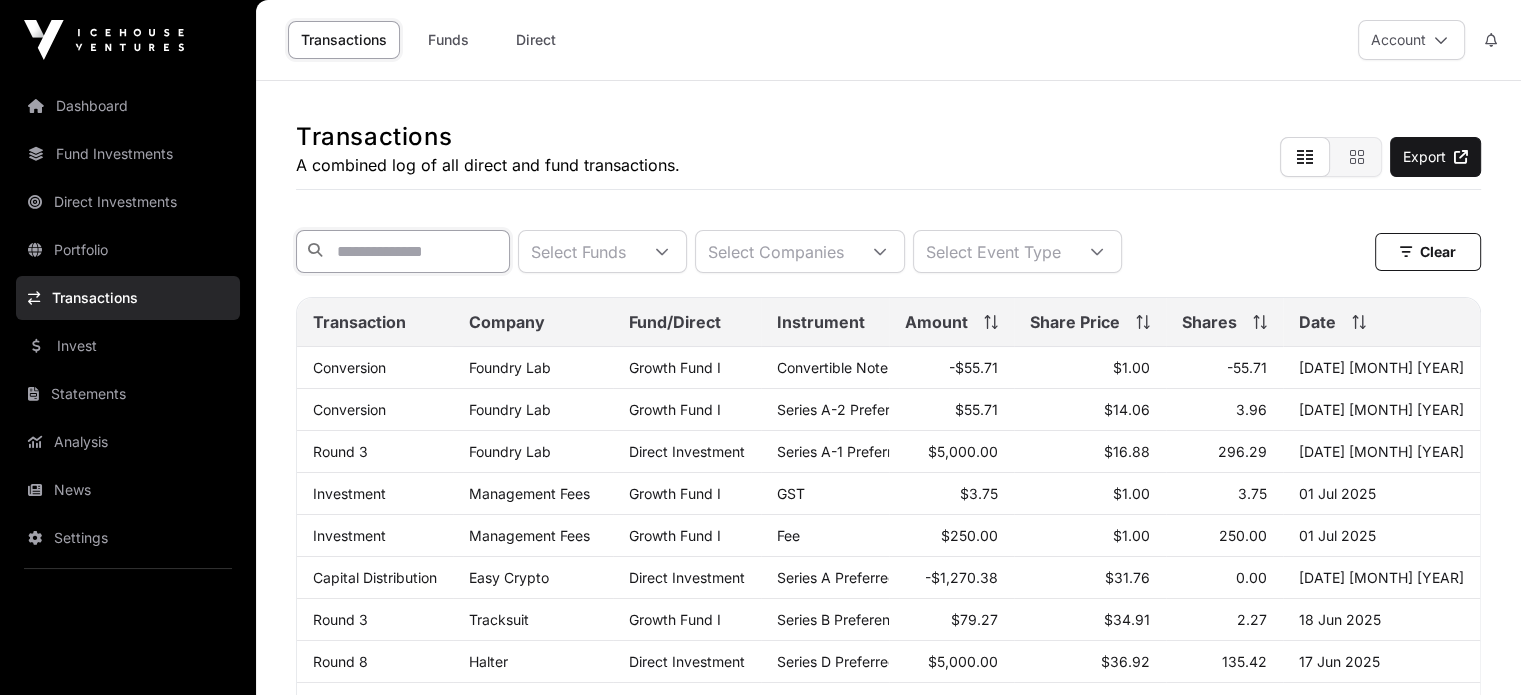 click 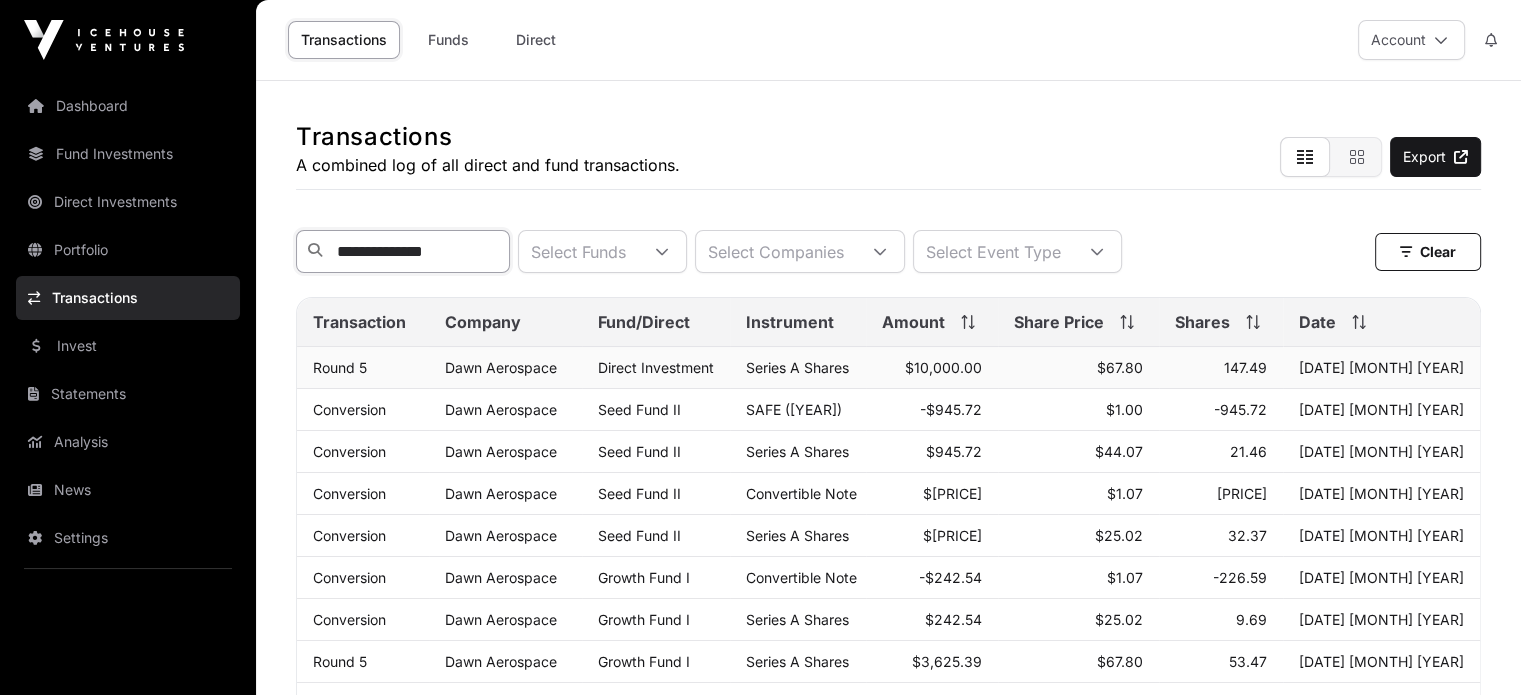type on "**********" 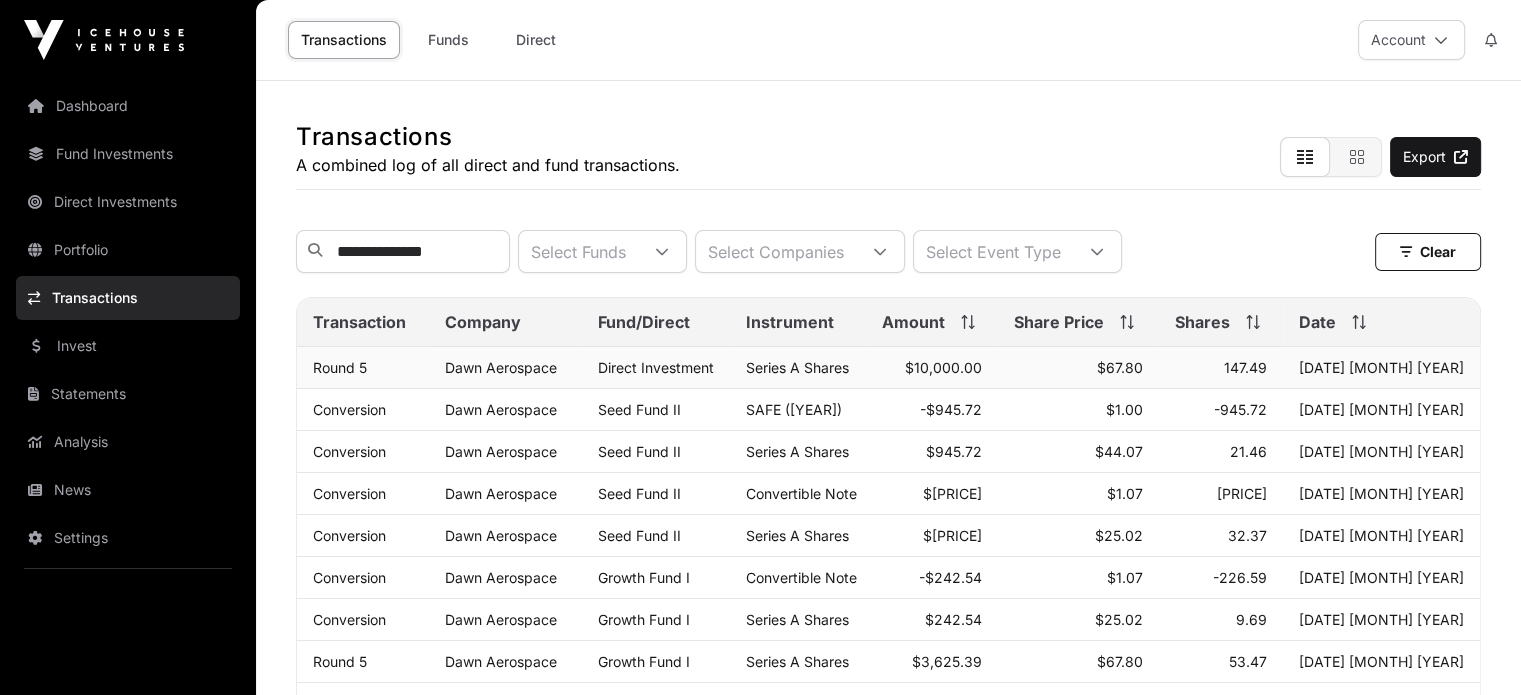 click on "[DATE] [MONTH] [YEAR]" 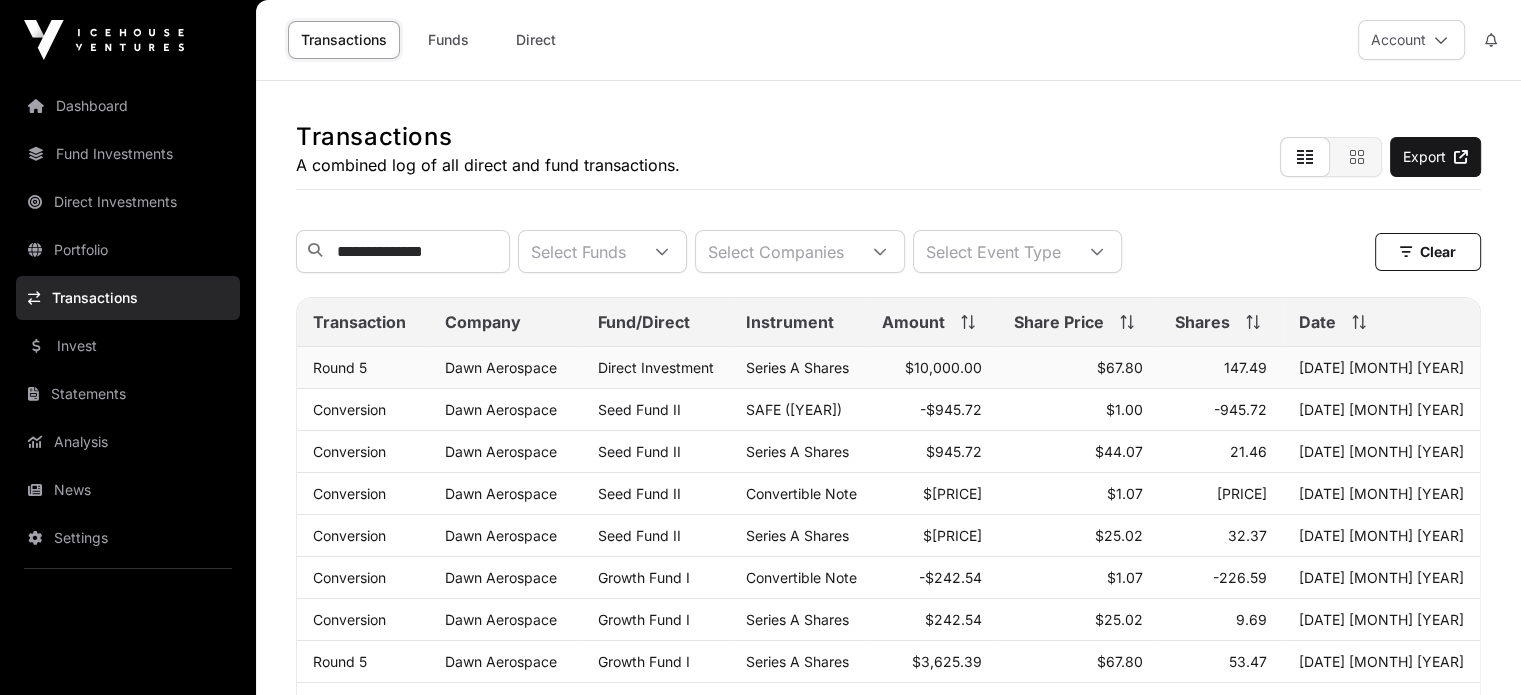 click on "Round 5" 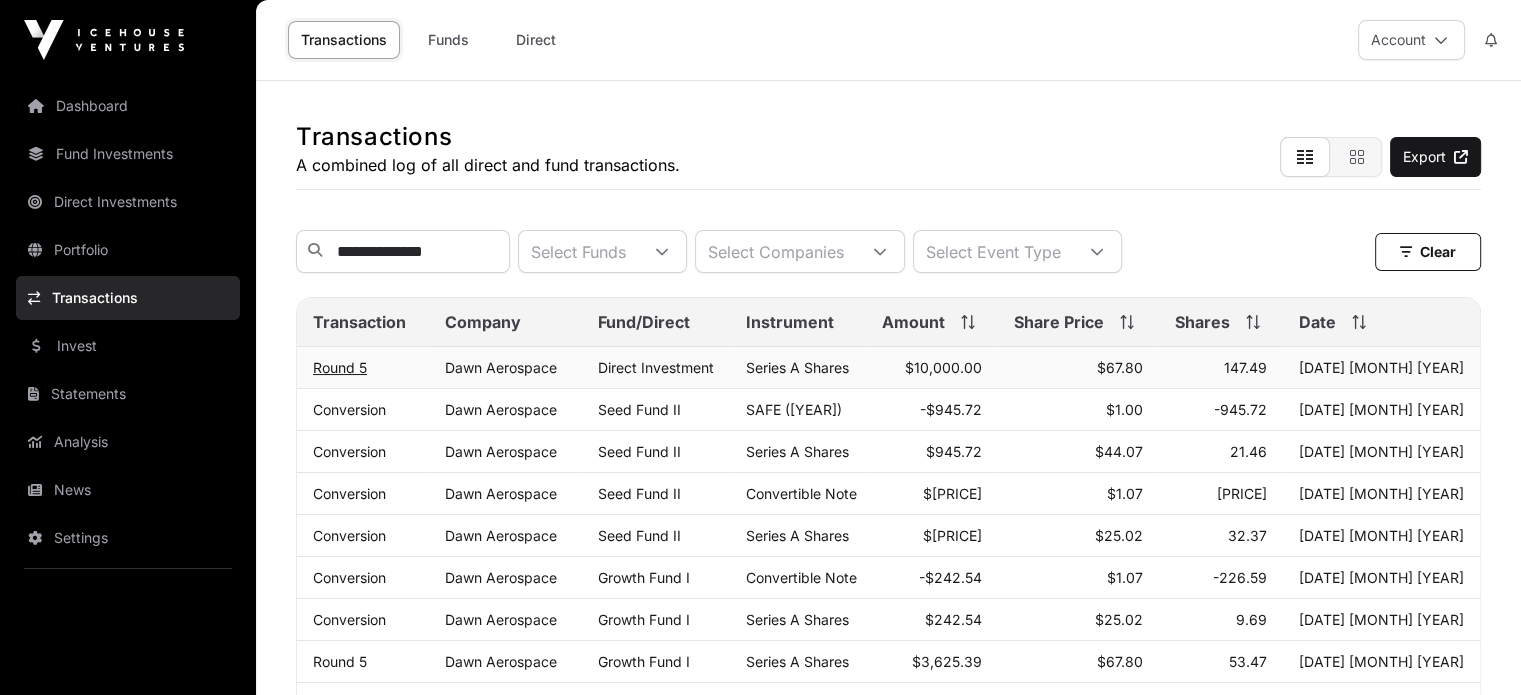 click on "Round 5" 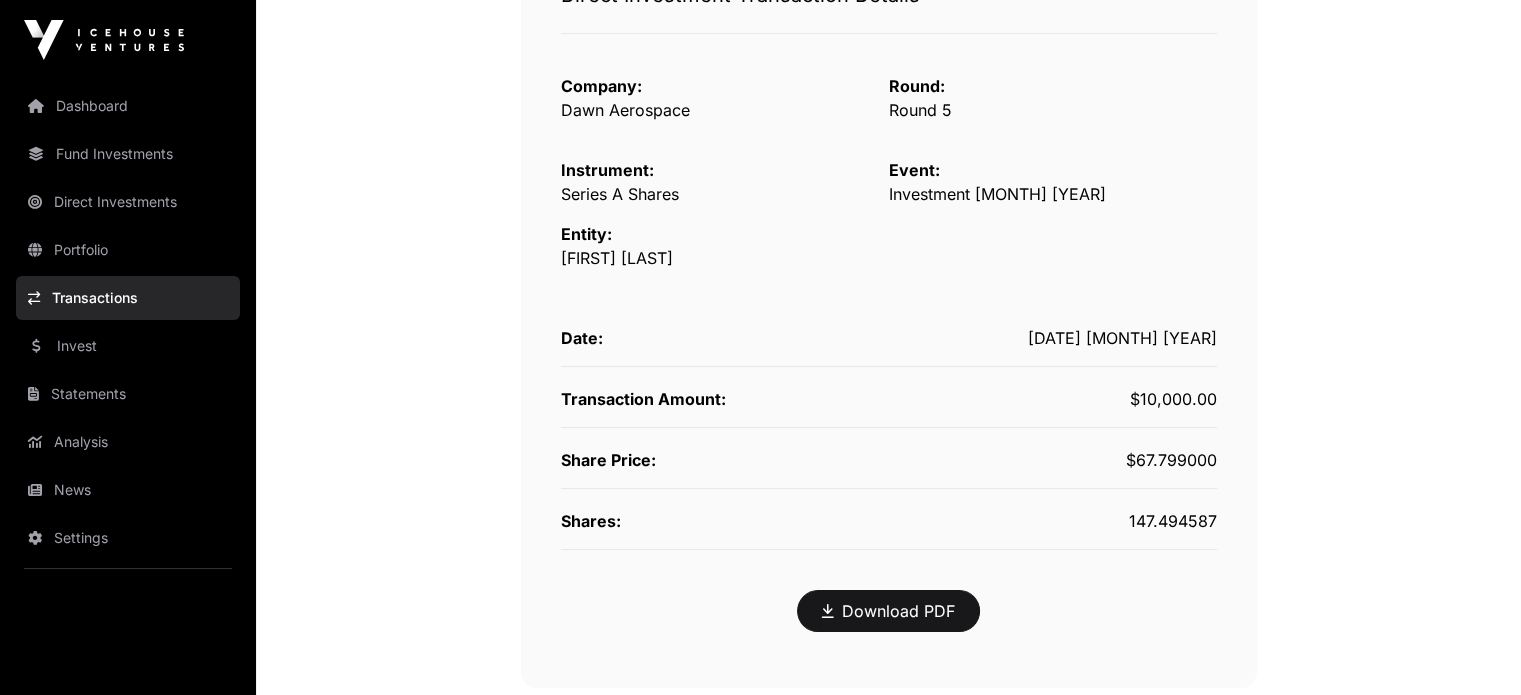 scroll, scrollTop: 0, scrollLeft: 0, axis: both 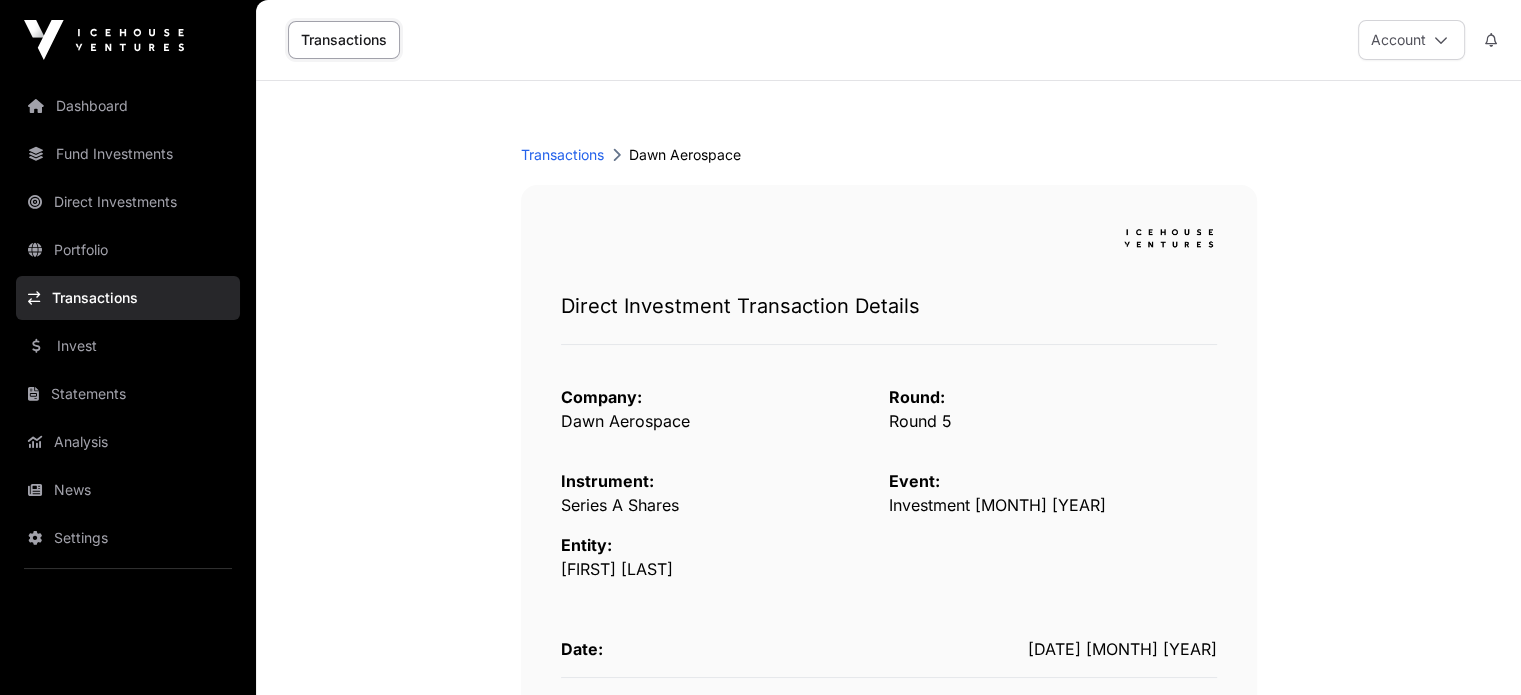 click on "Transactions" 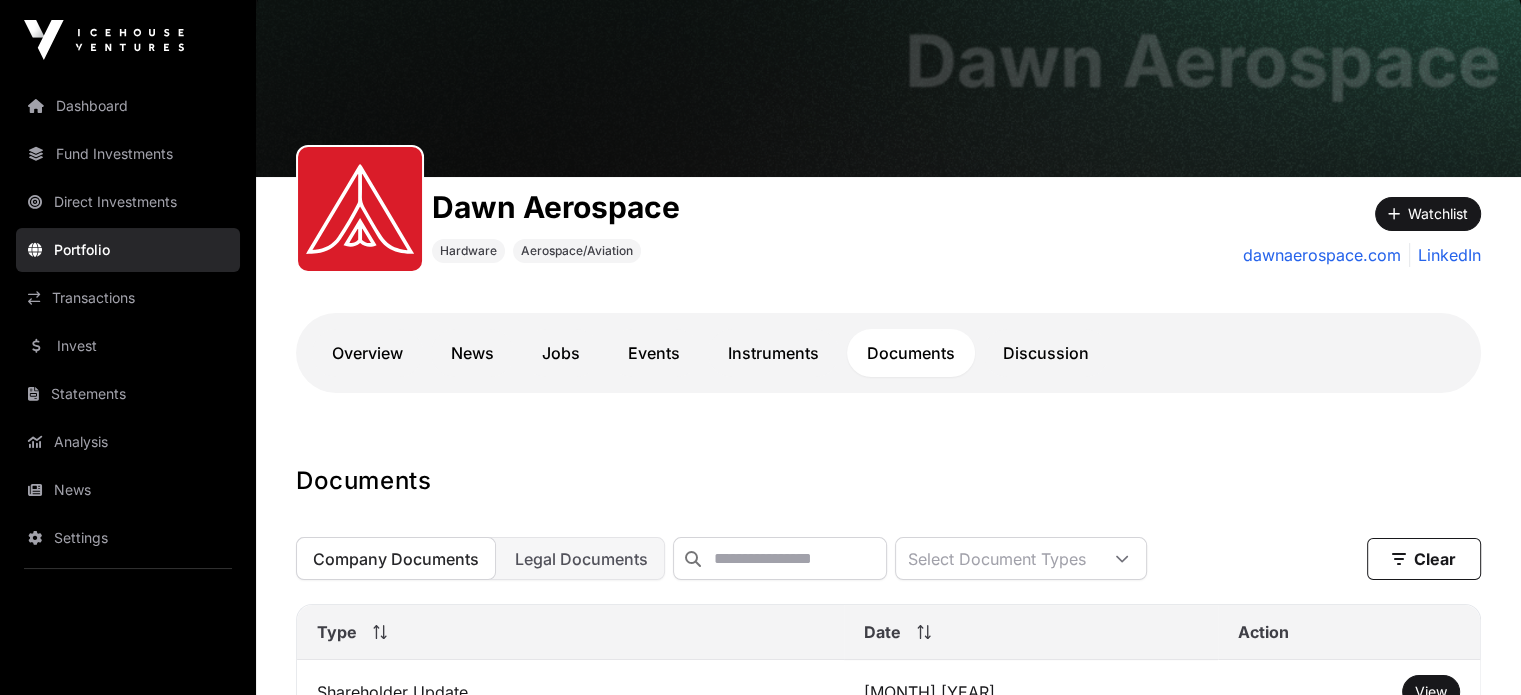 scroll, scrollTop: 93, scrollLeft: 0, axis: vertical 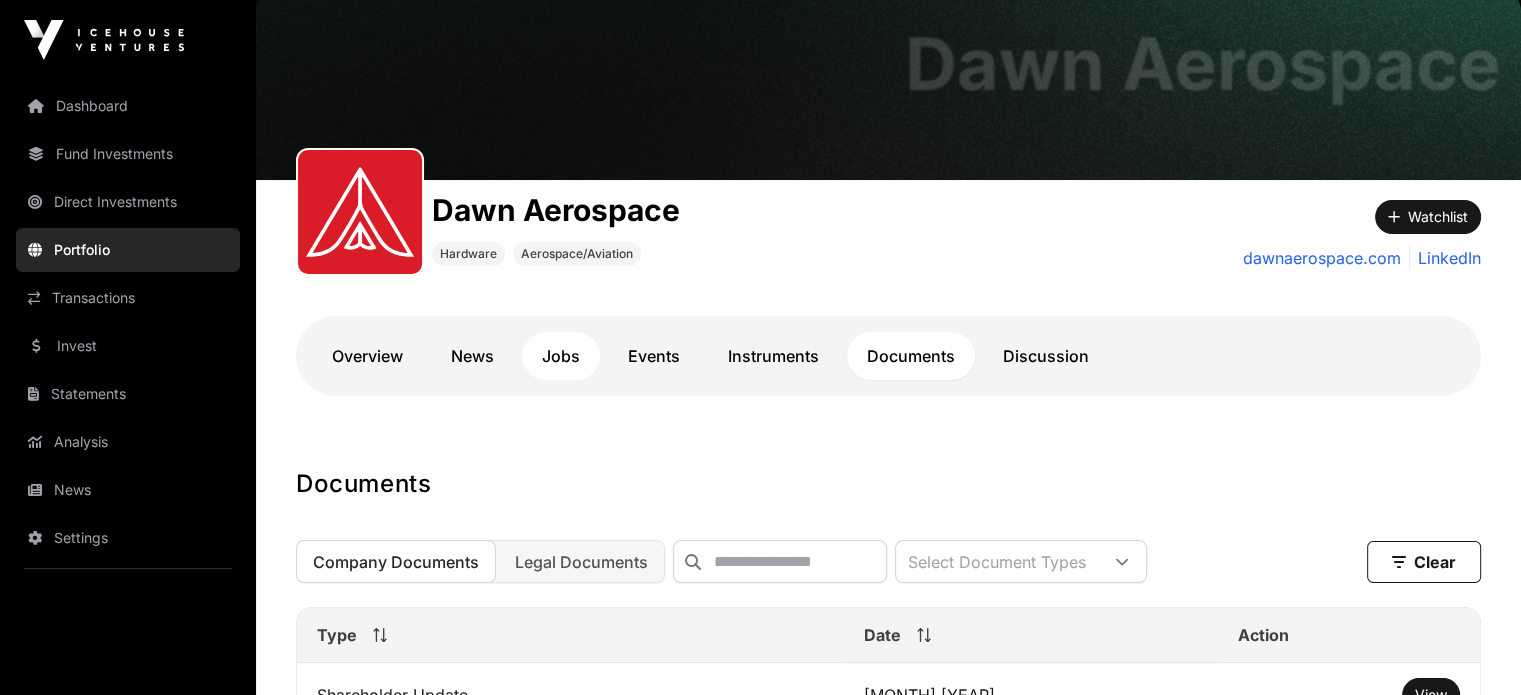 click on "Jobs" 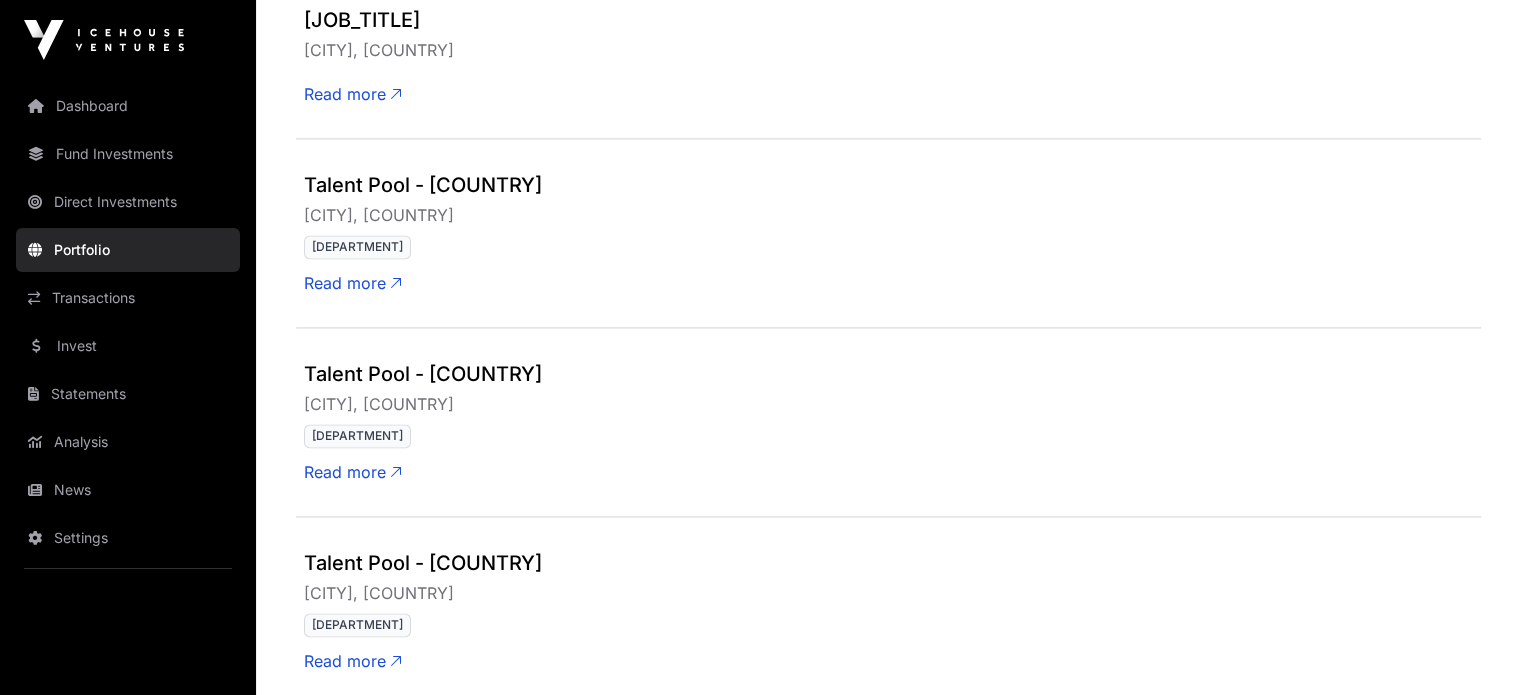 scroll, scrollTop: 2989, scrollLeft: 0, axis: vertical 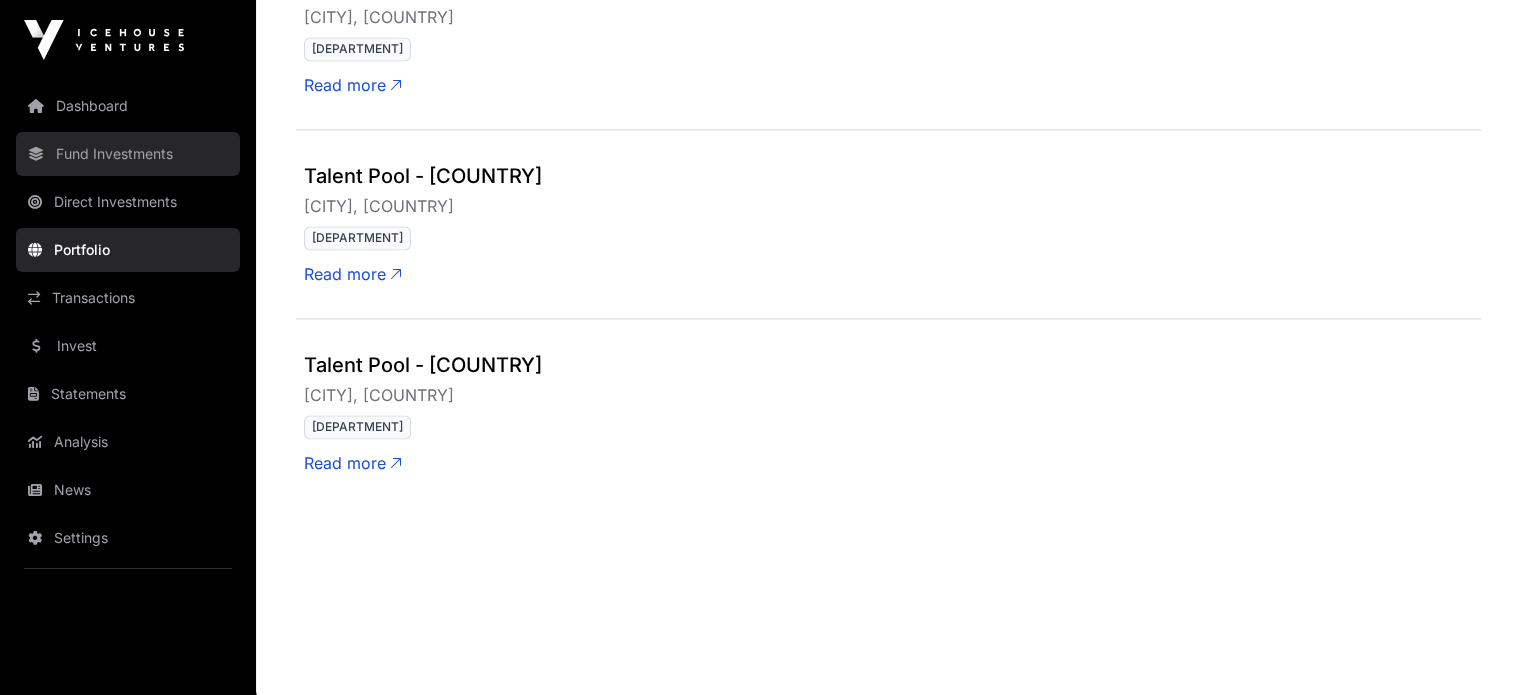 click on "Fund Investments" 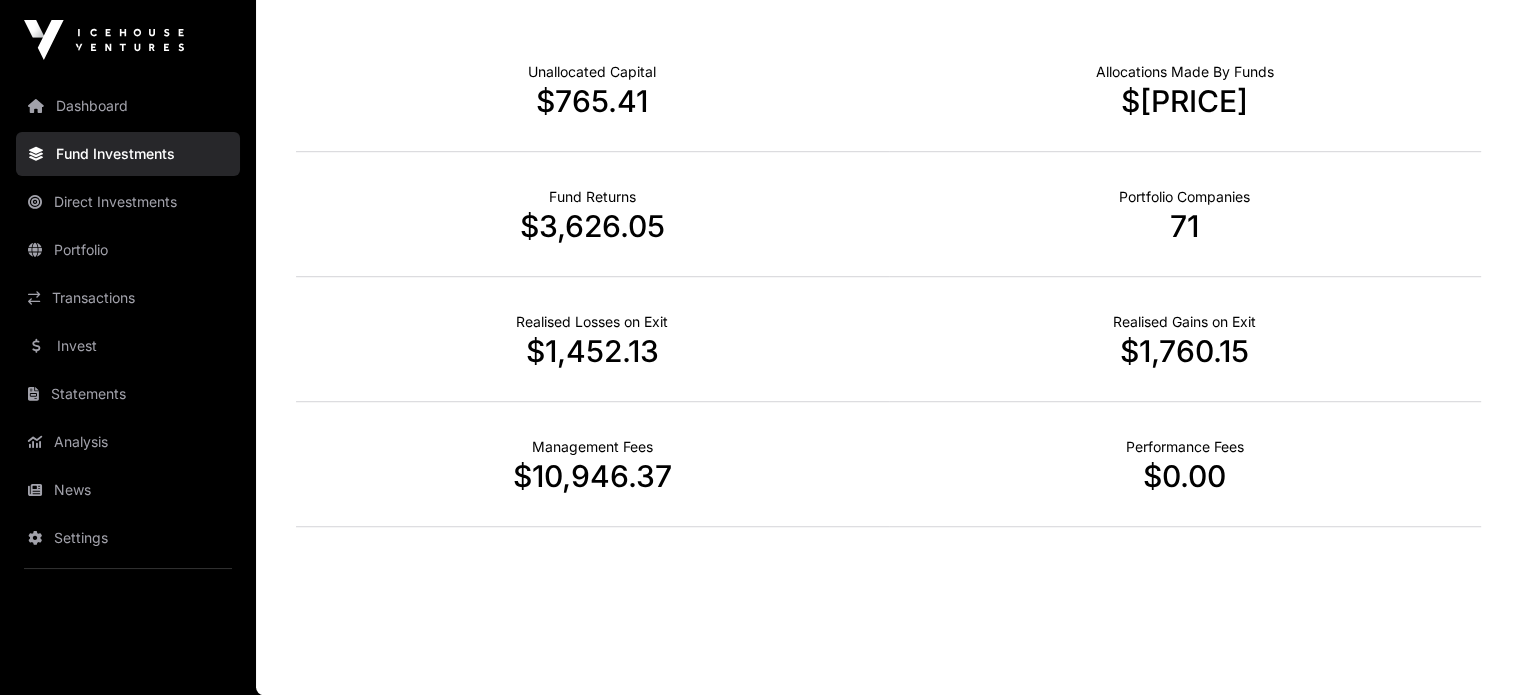 scroll, scrollTop: 0, scrollLeft: 0, axis: both 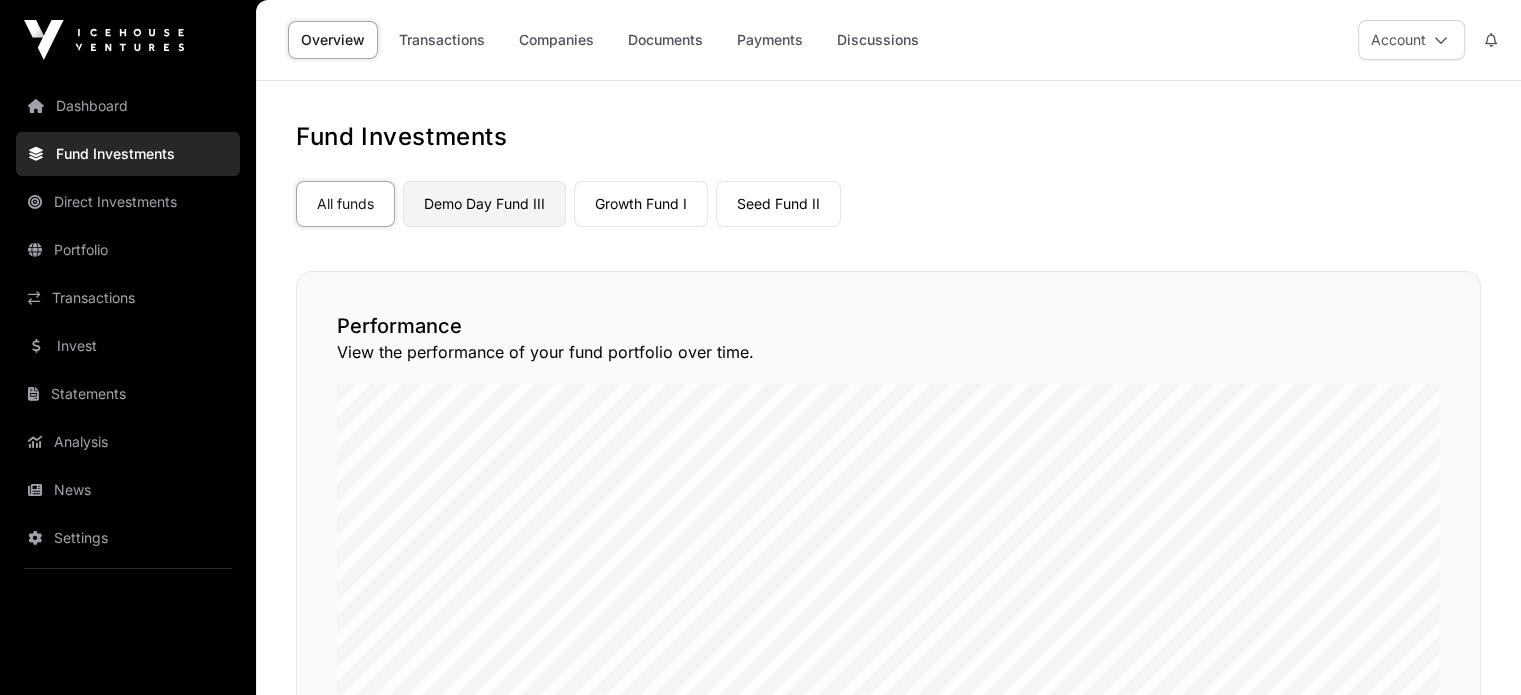 click on "Demo Day Fund III" 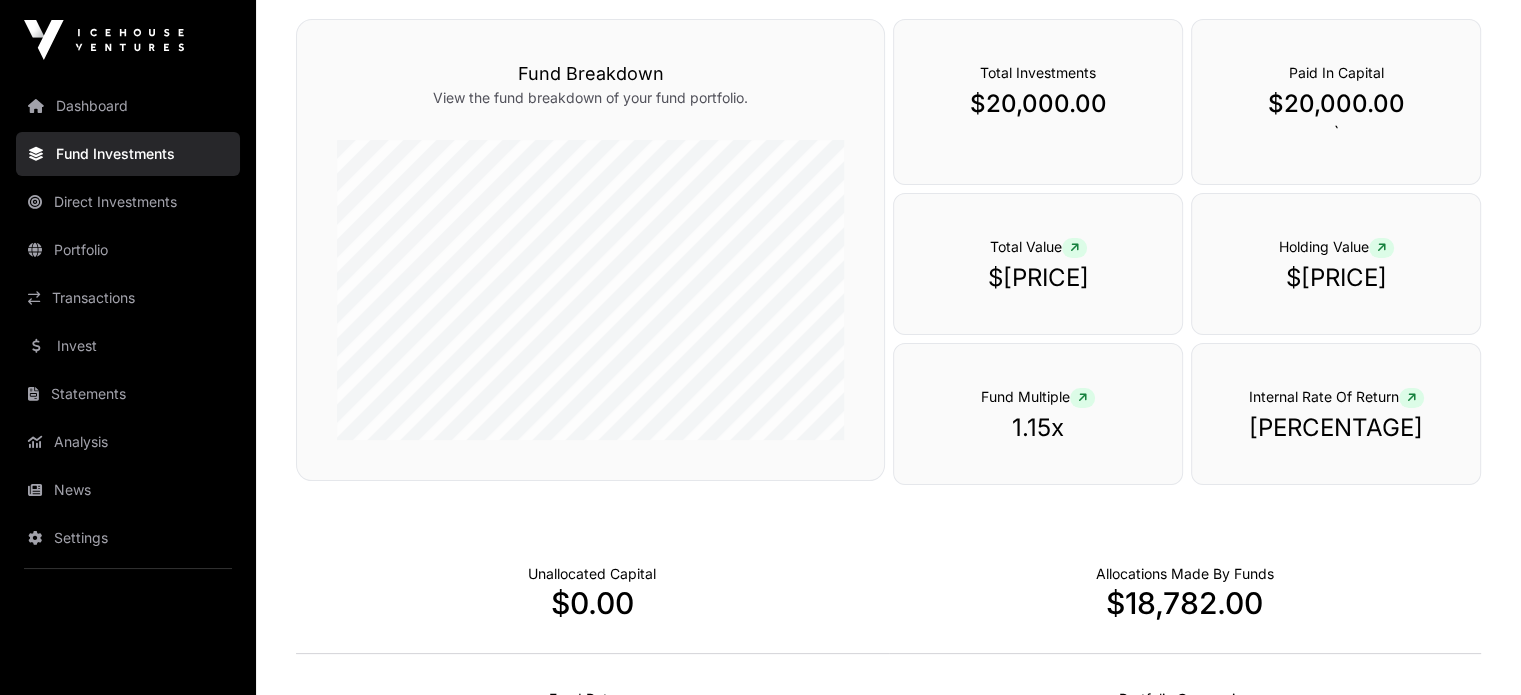 scroll, scrollTop: 0, scrollLeft: 0, axis: both 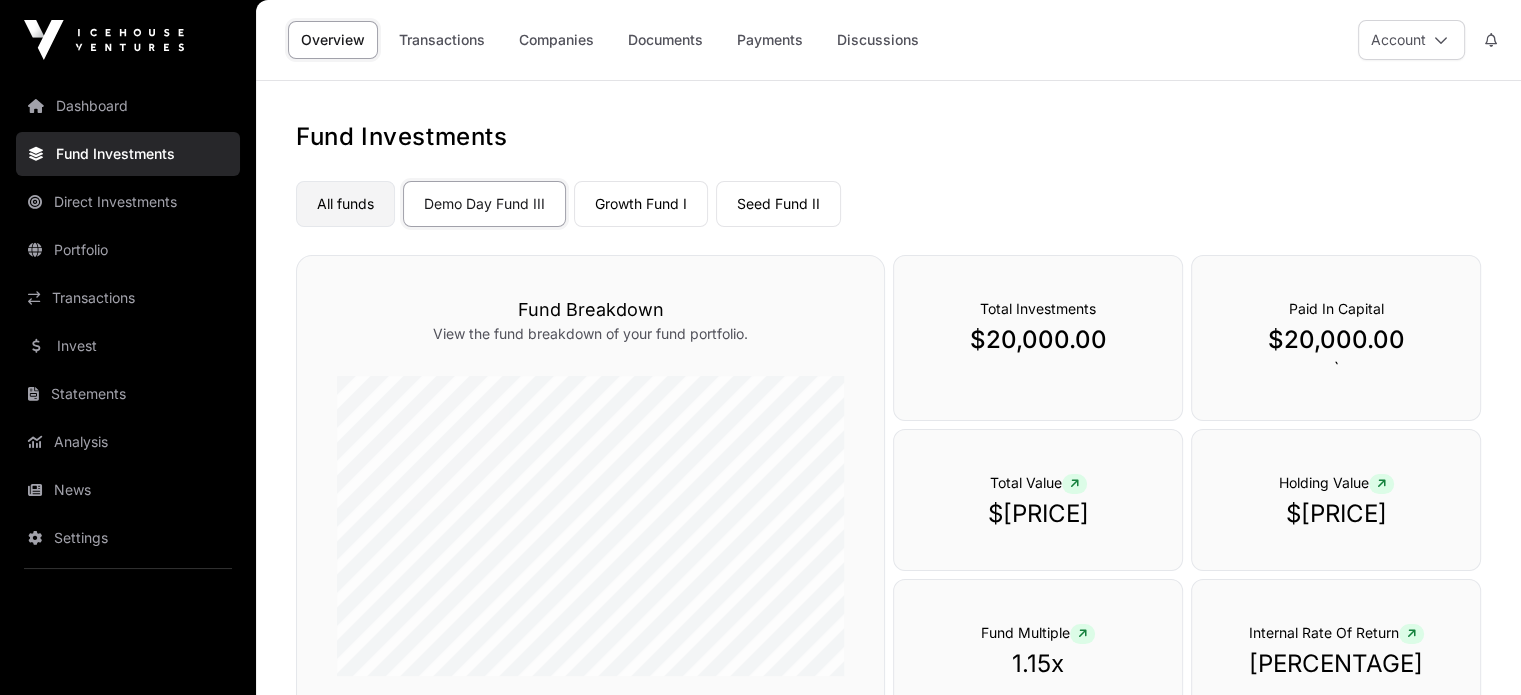 click on "All funds" 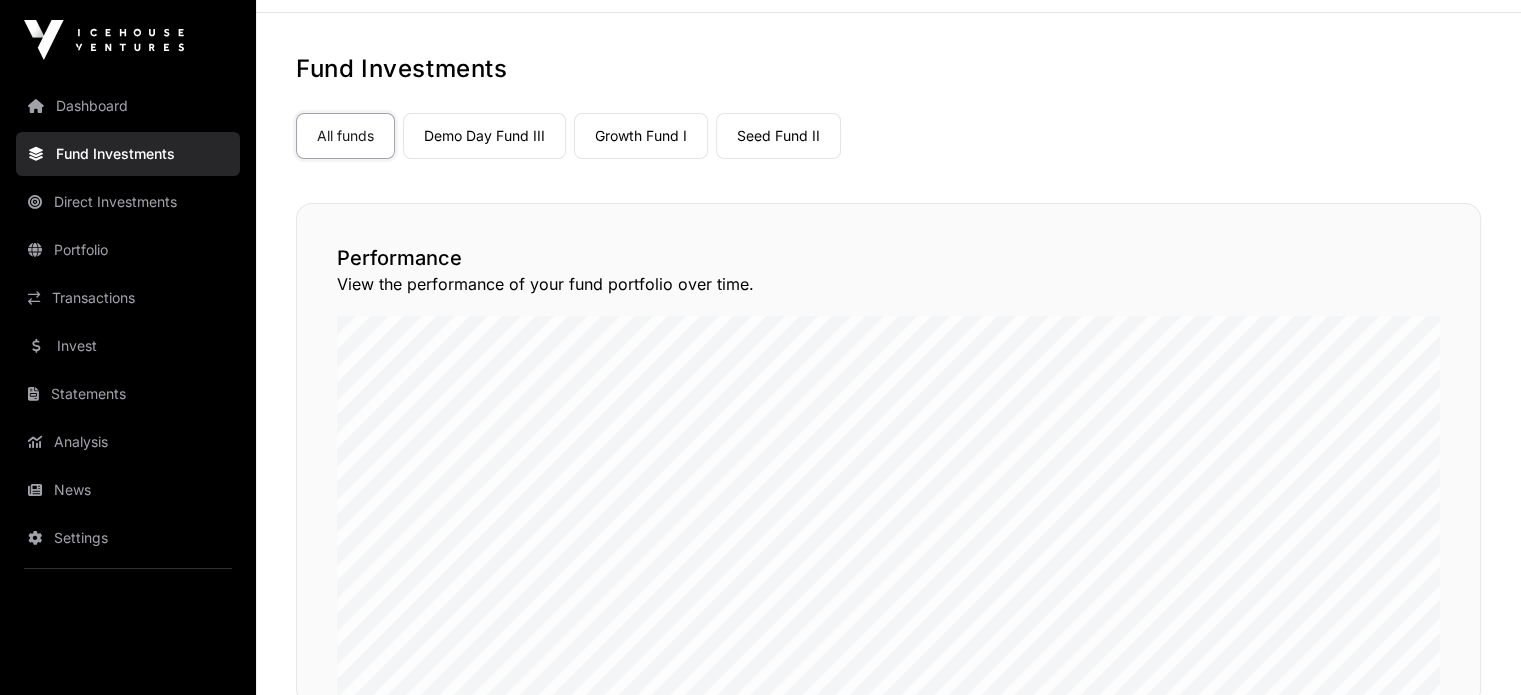 scroll, scrollTop: 0, scrollLeft: 0, axis: both 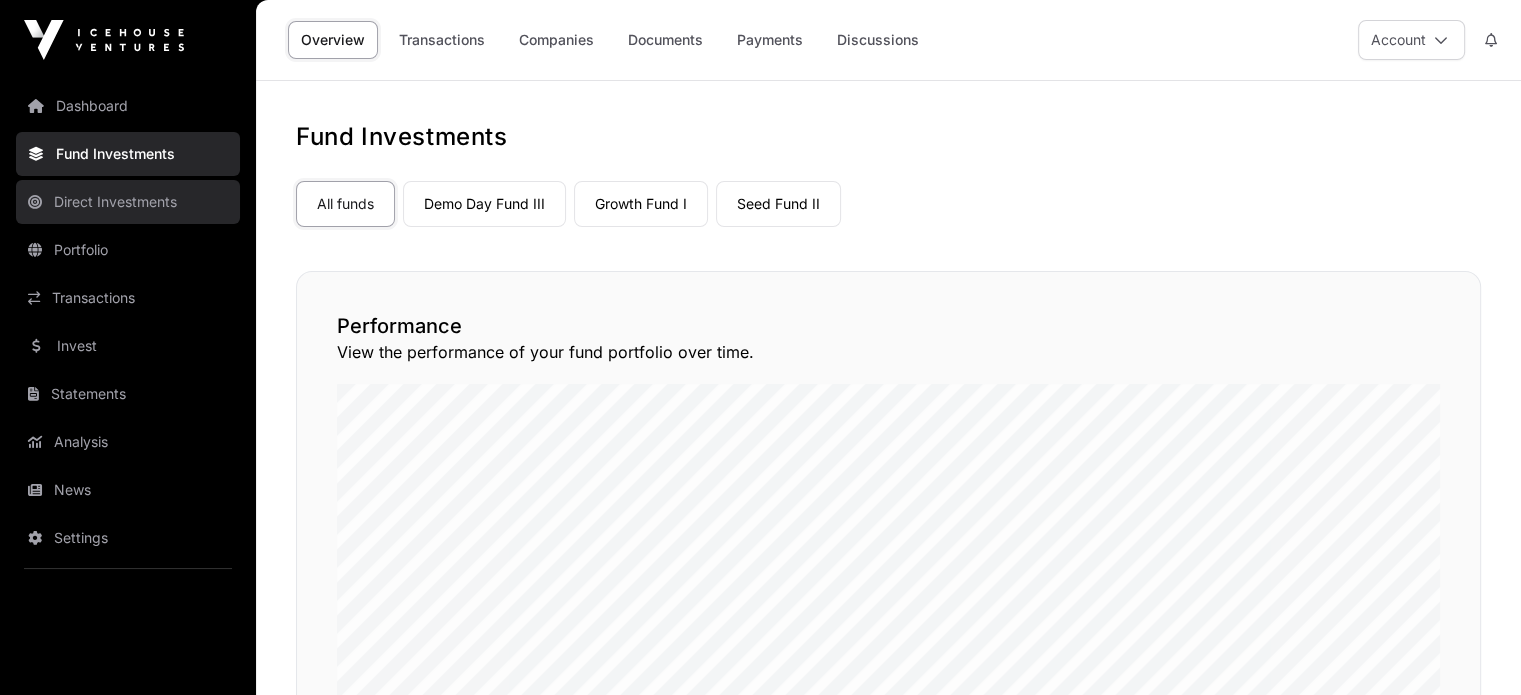 click on "Direct Investments" 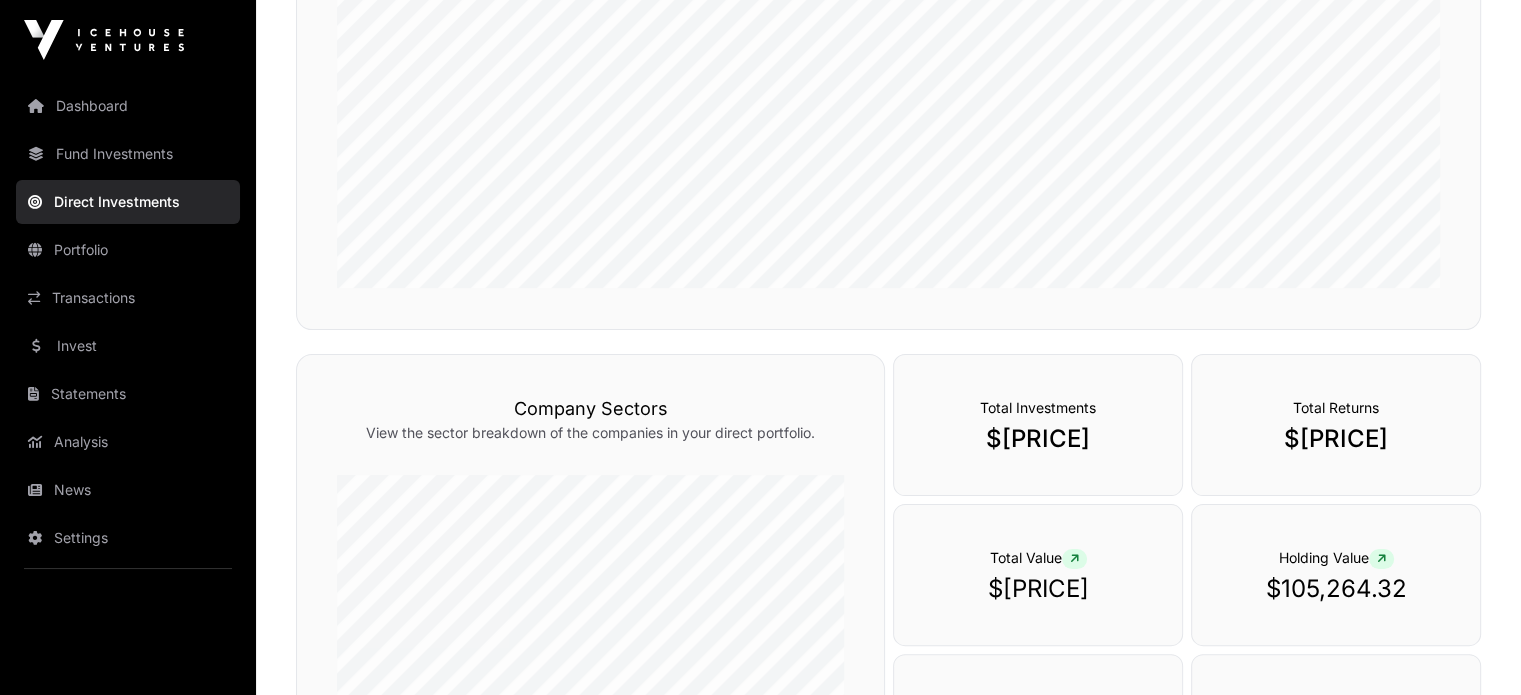 scroll, scrollTop: 339, scrollLeft: 0, axis: vertical 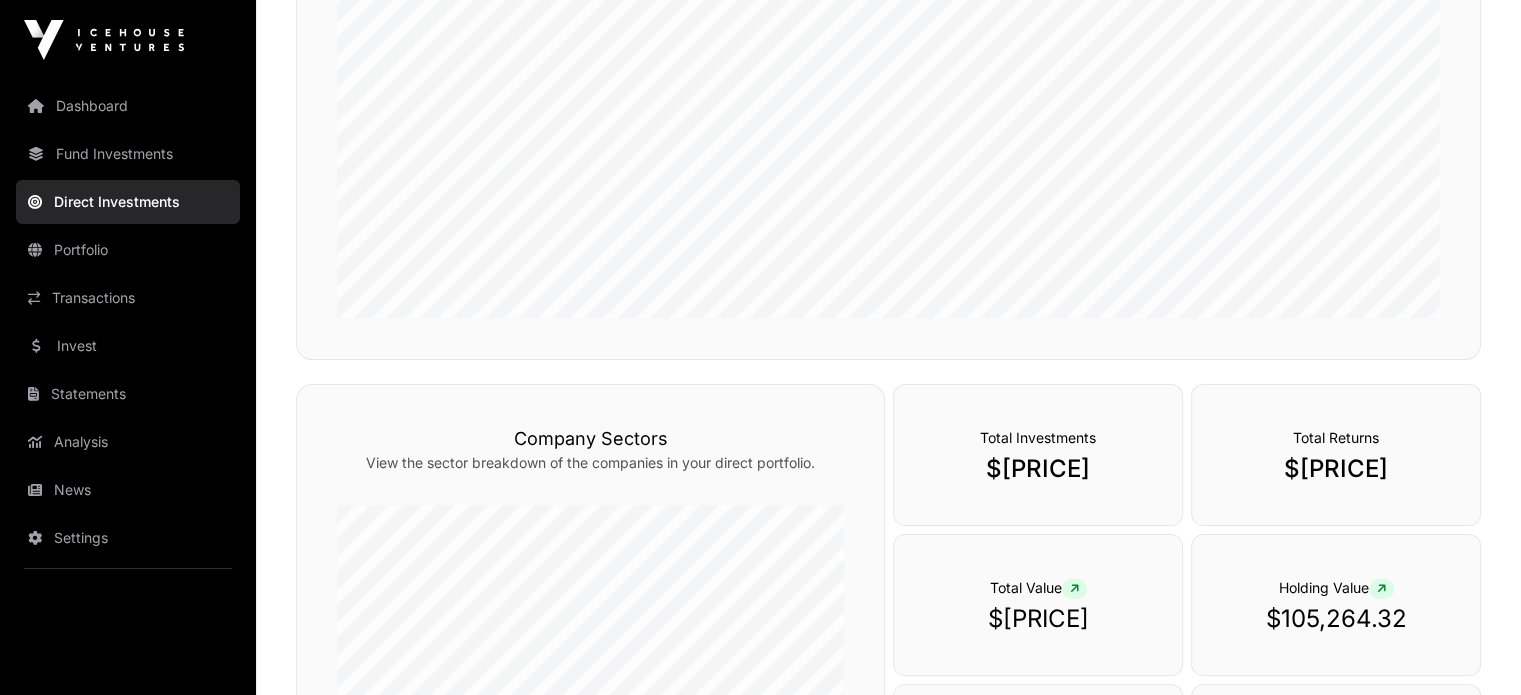 click on "Direct Investments" 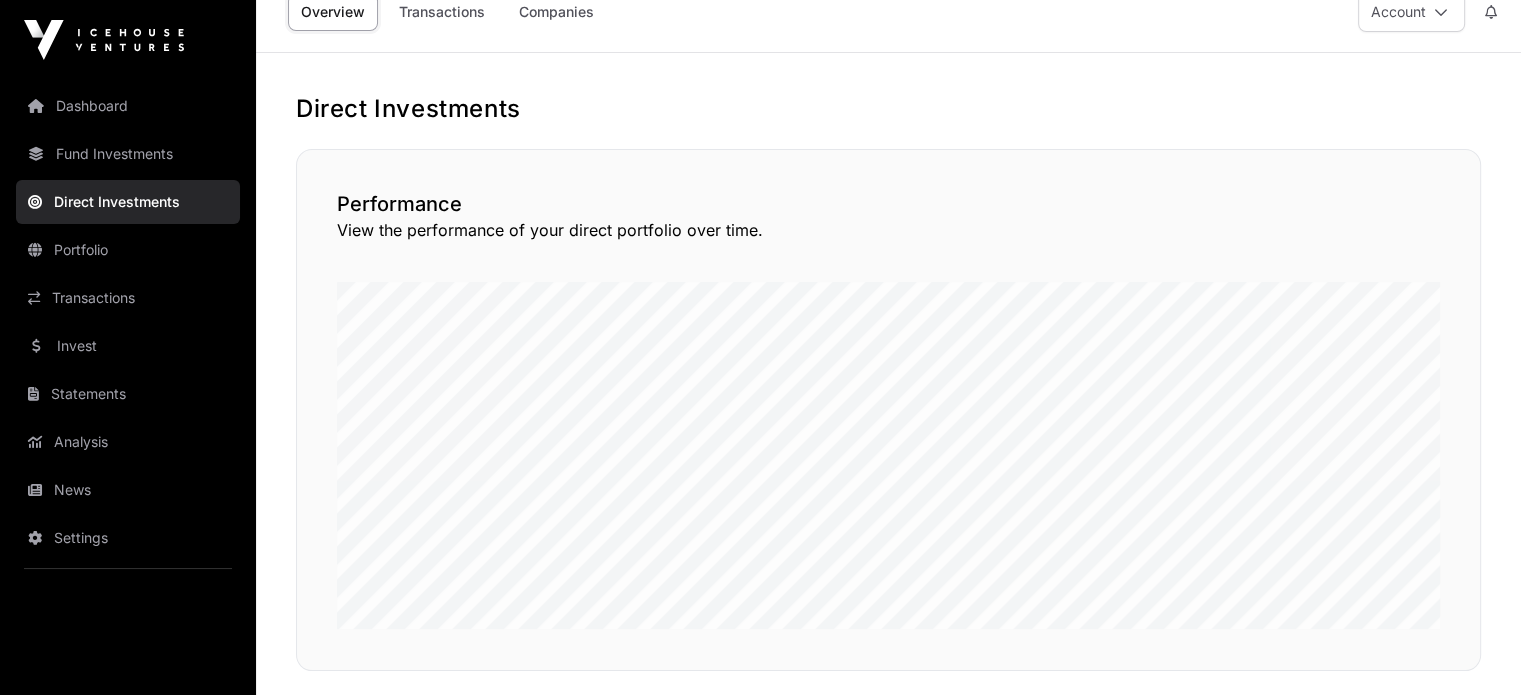 scroll, scrollTop: 20, scrollLeft: 0, axis: vertical 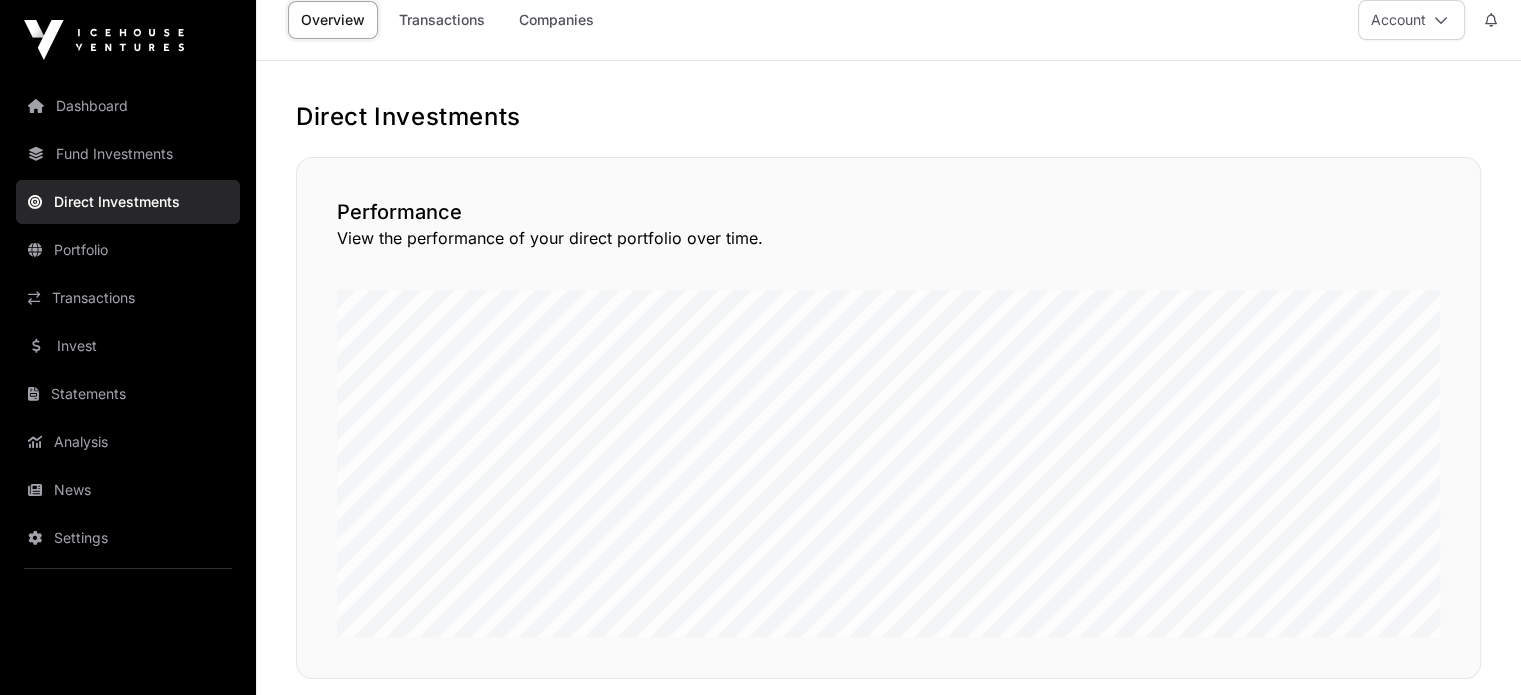 click on "View the performance of your direct portfolio over time." 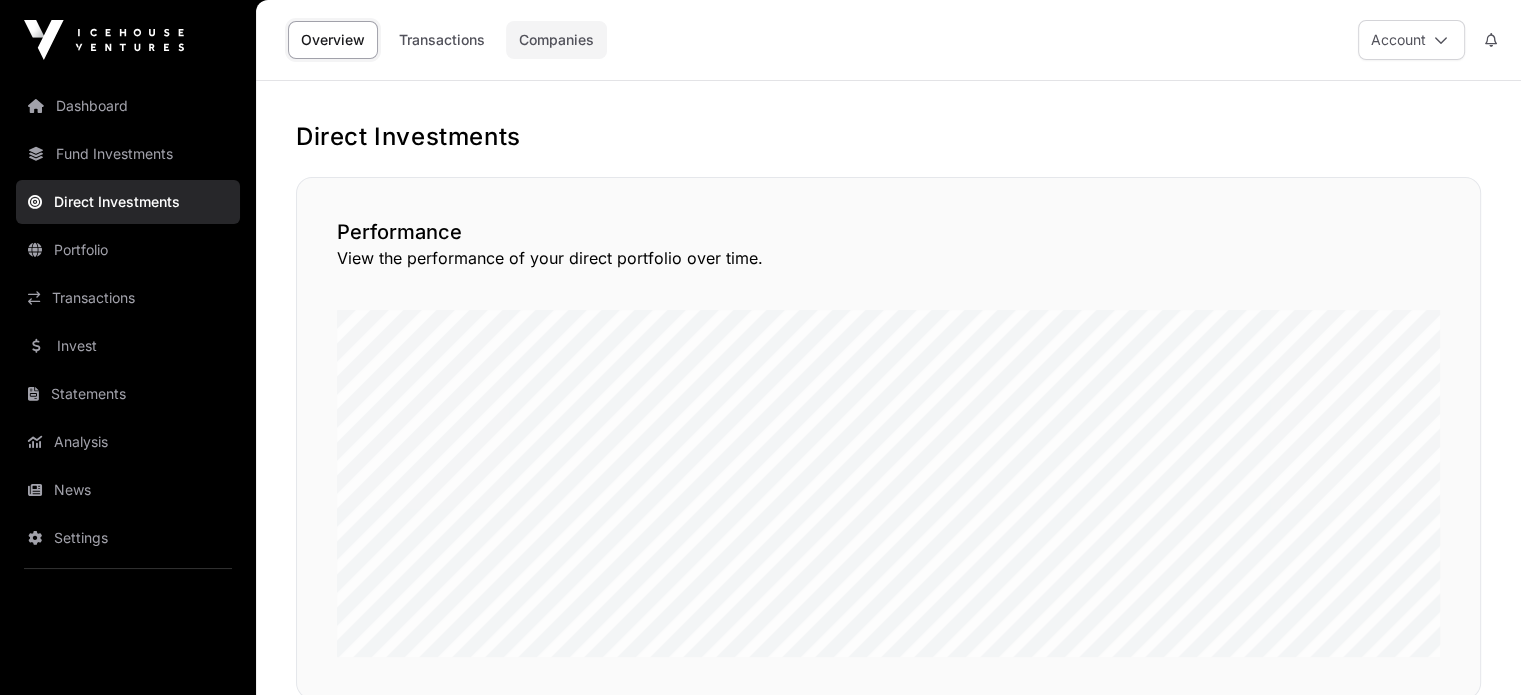 click on "Companies" 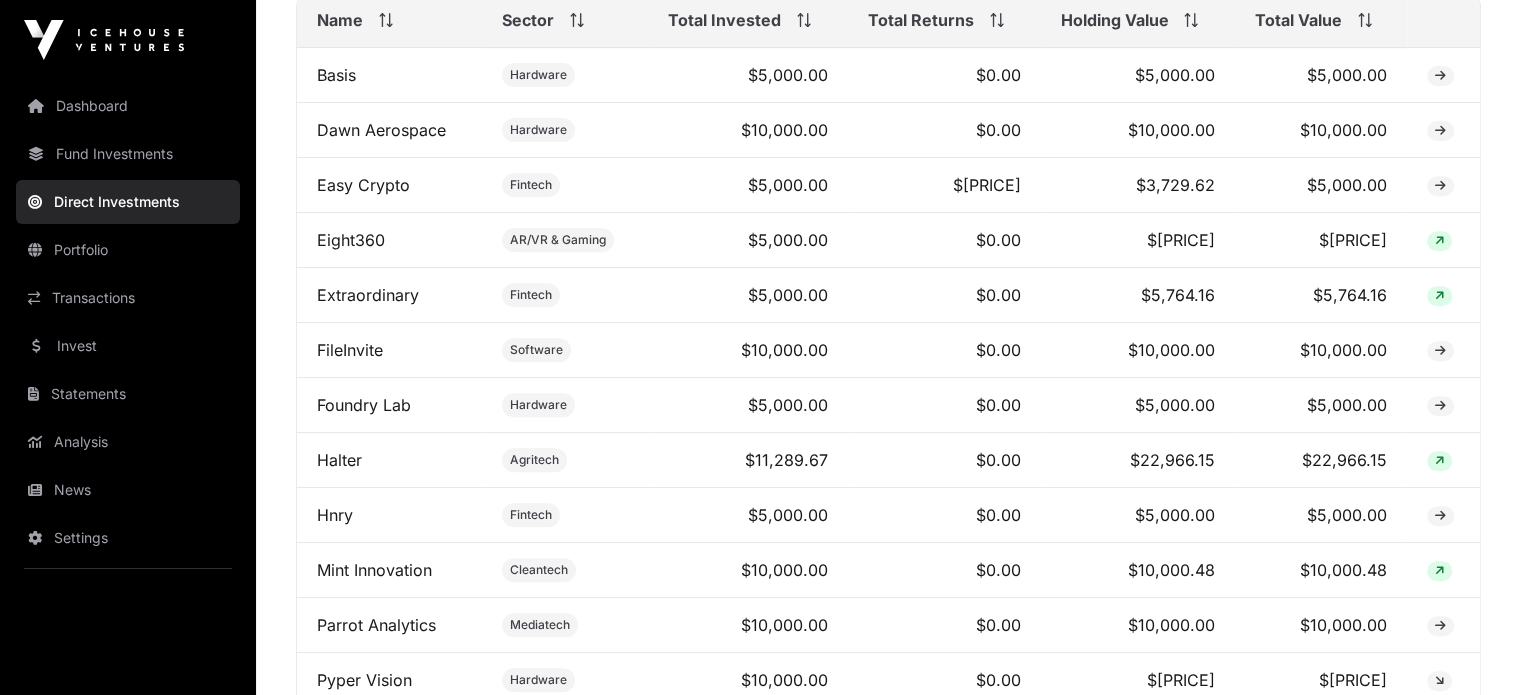 scroll, scrollTop: 804, scrollLeft: 0, axis: vertical 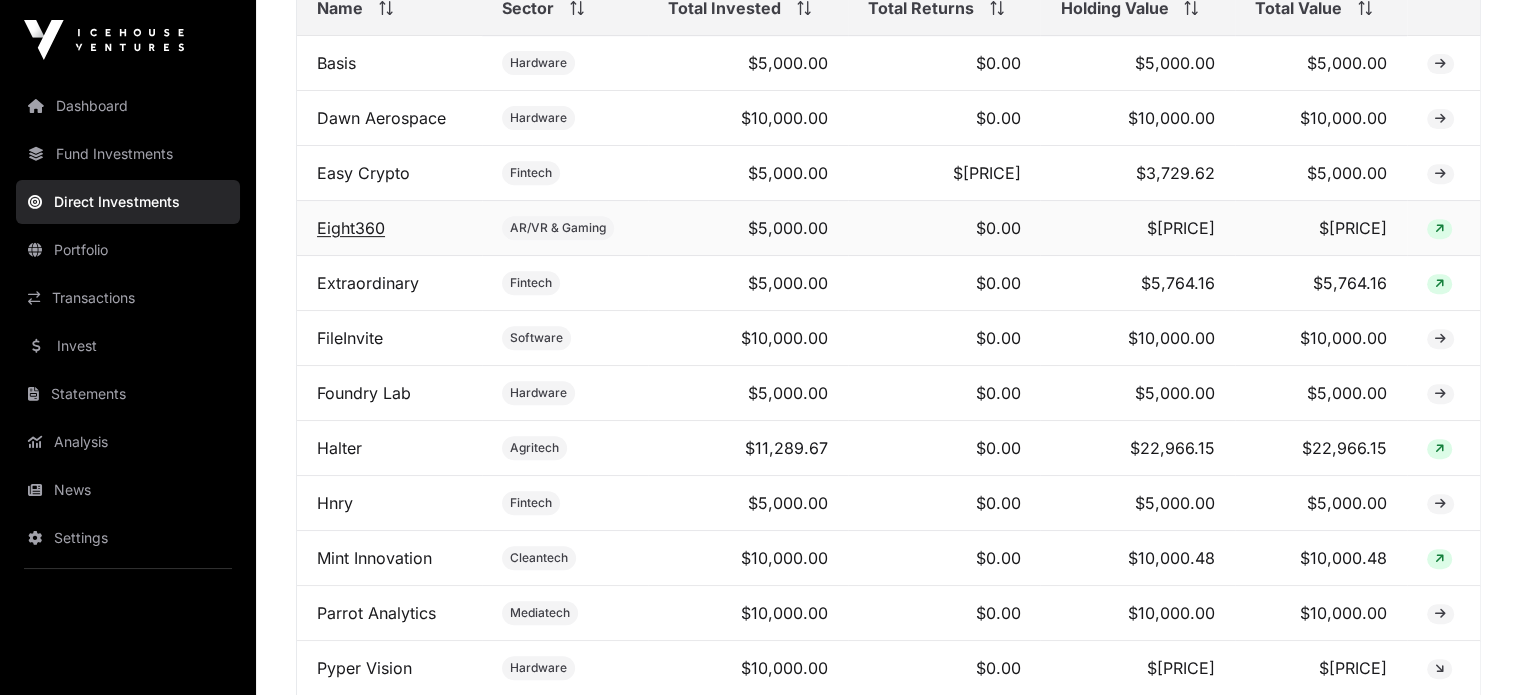 click on "Eight360" 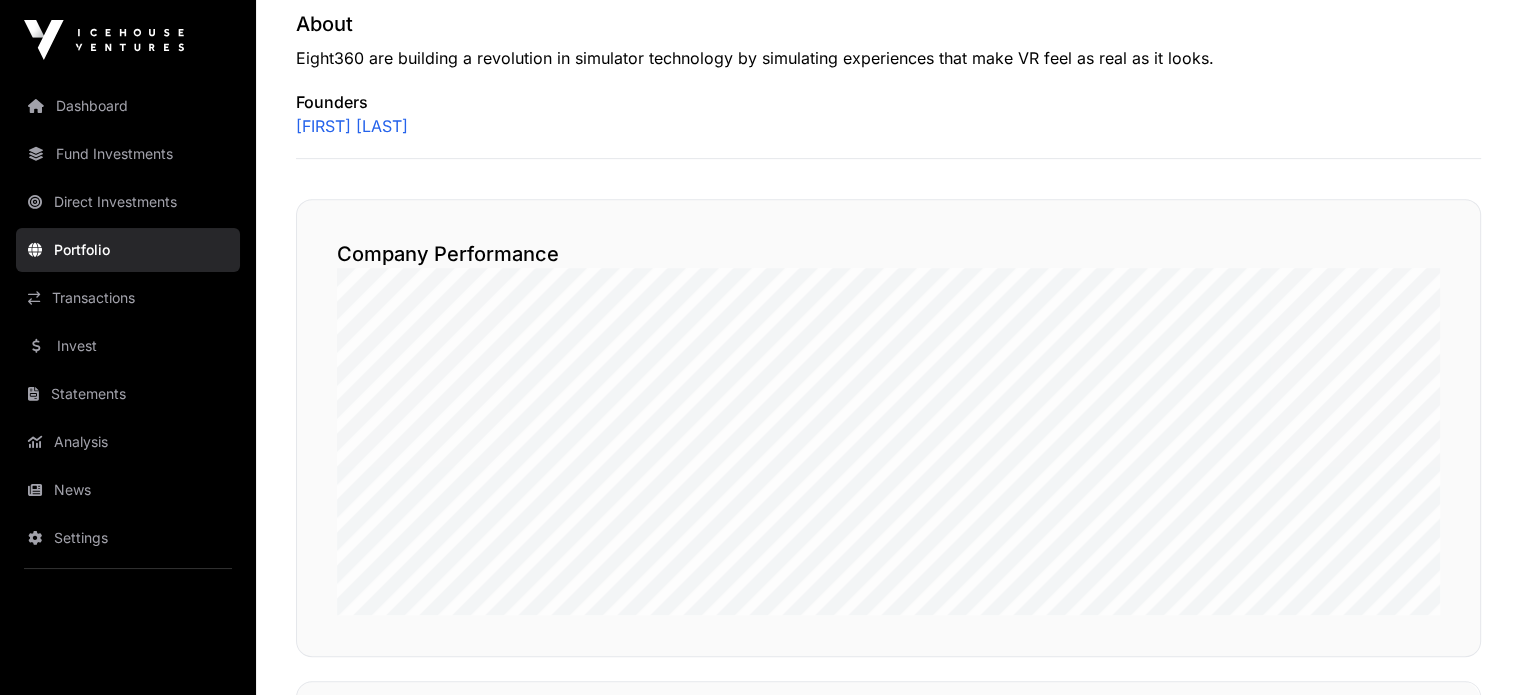 scroll, scrollTop: 0, scrollLeft: 0, axis: both 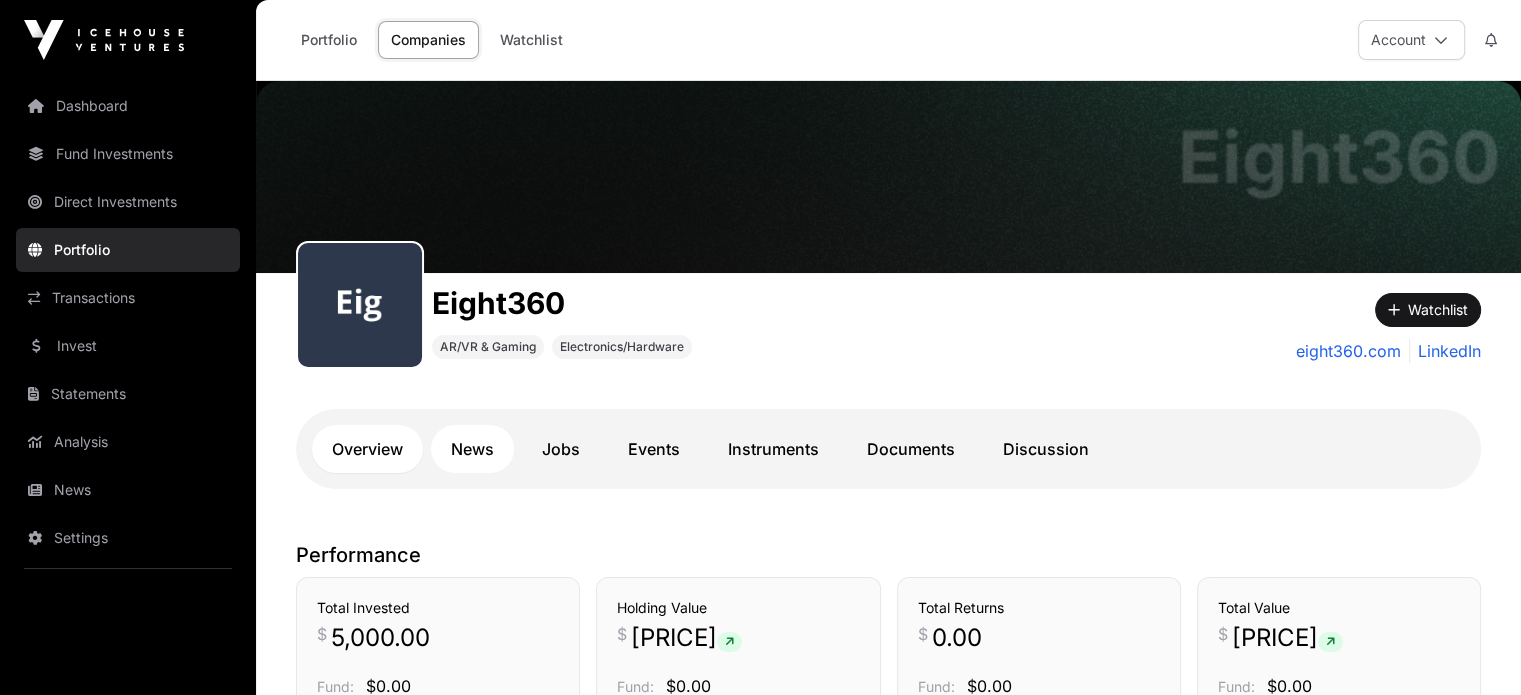 click on "News" 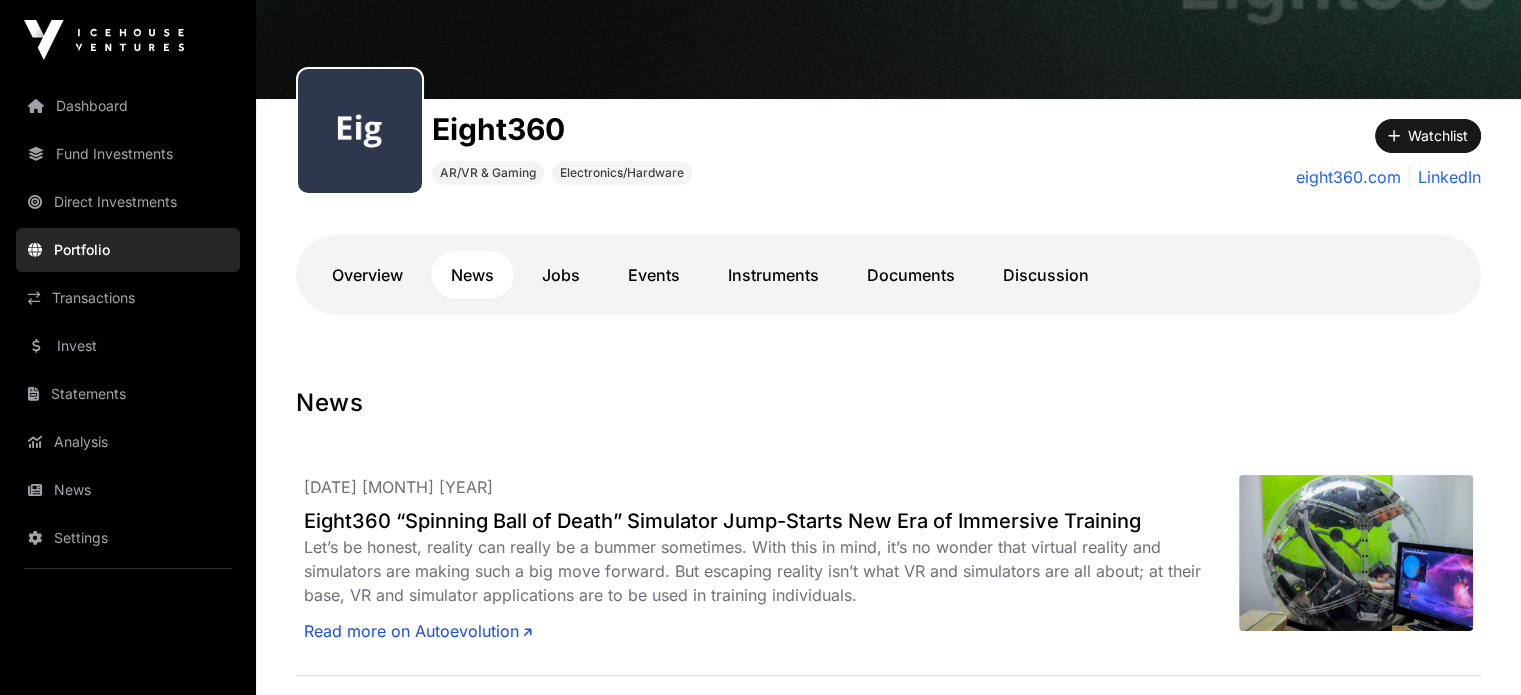 scroll, scrollTop: 397, scrollLeft: 0, axis: vertical 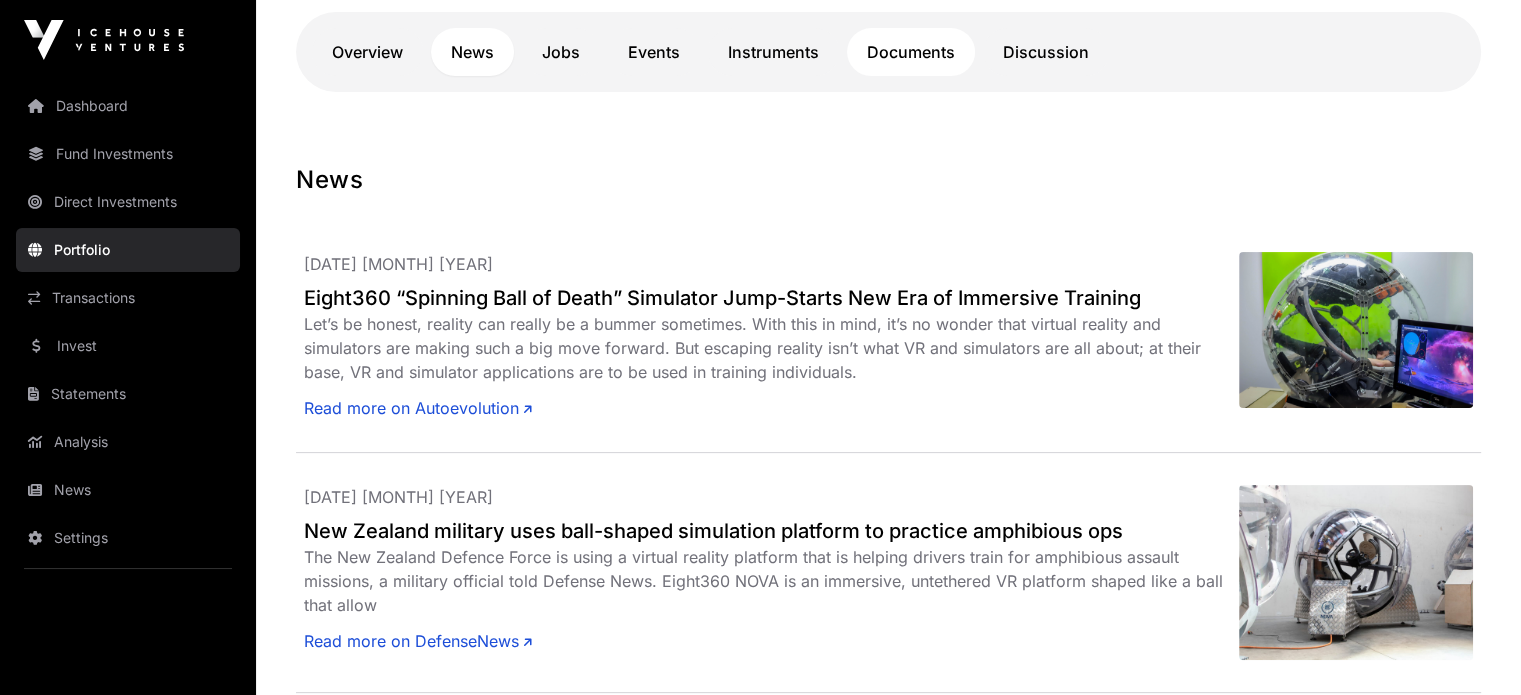 click on "Documents" 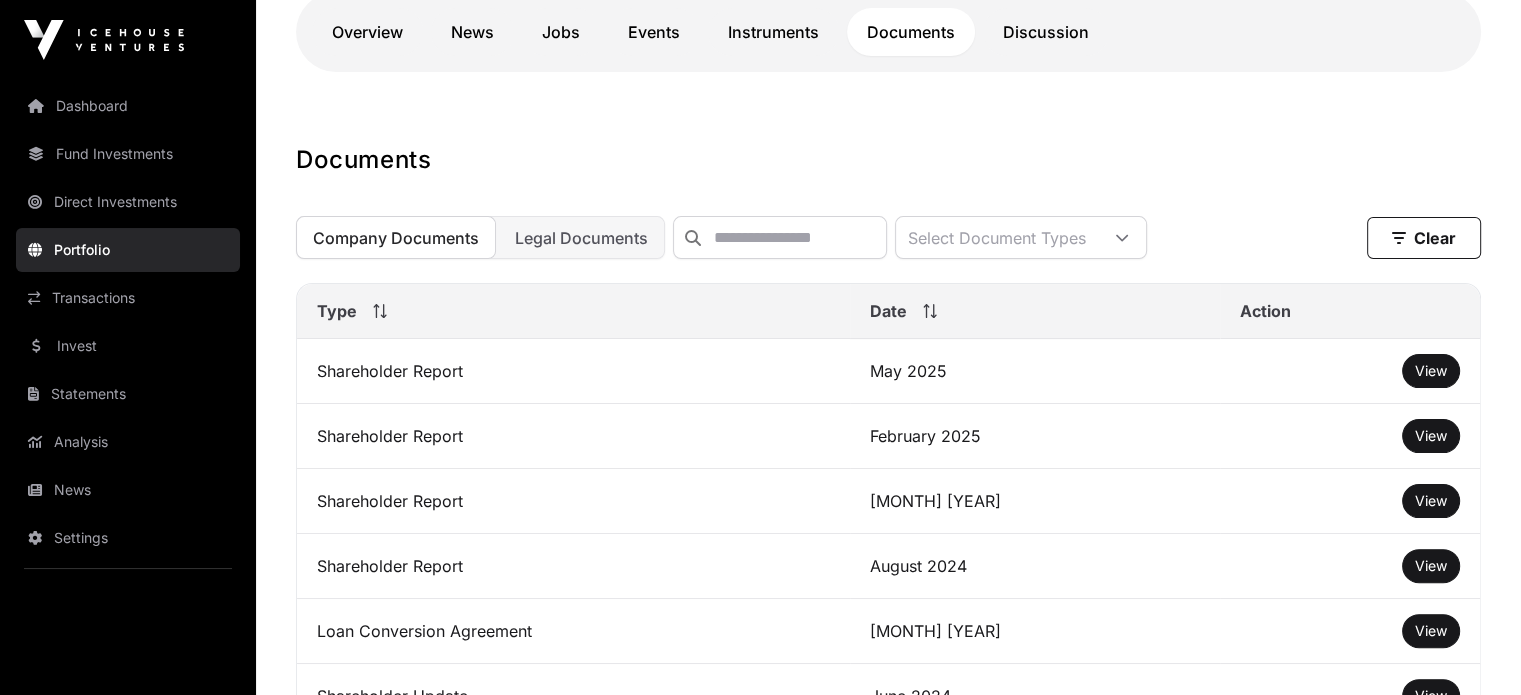 scroll, scrollTop: 436, scrollLeft: 0, axis: vertical 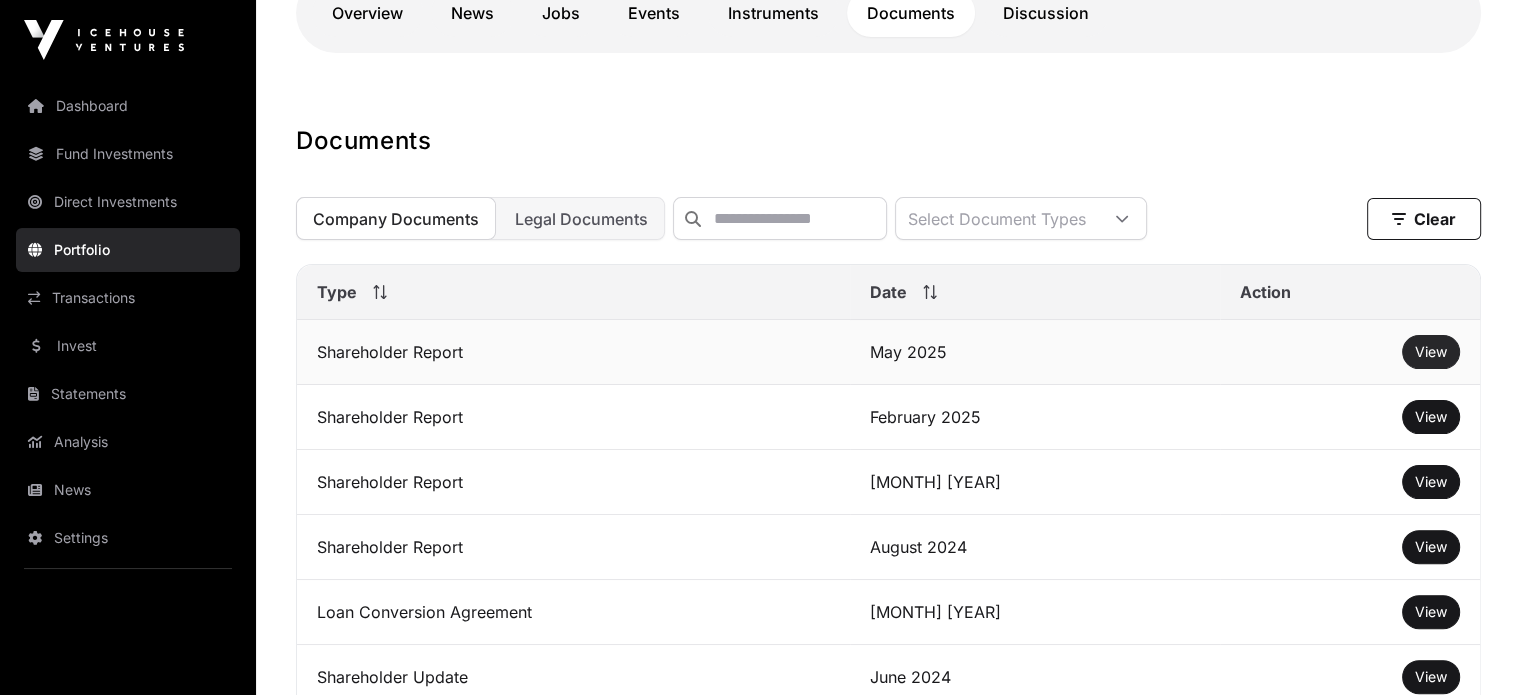 click on "View" 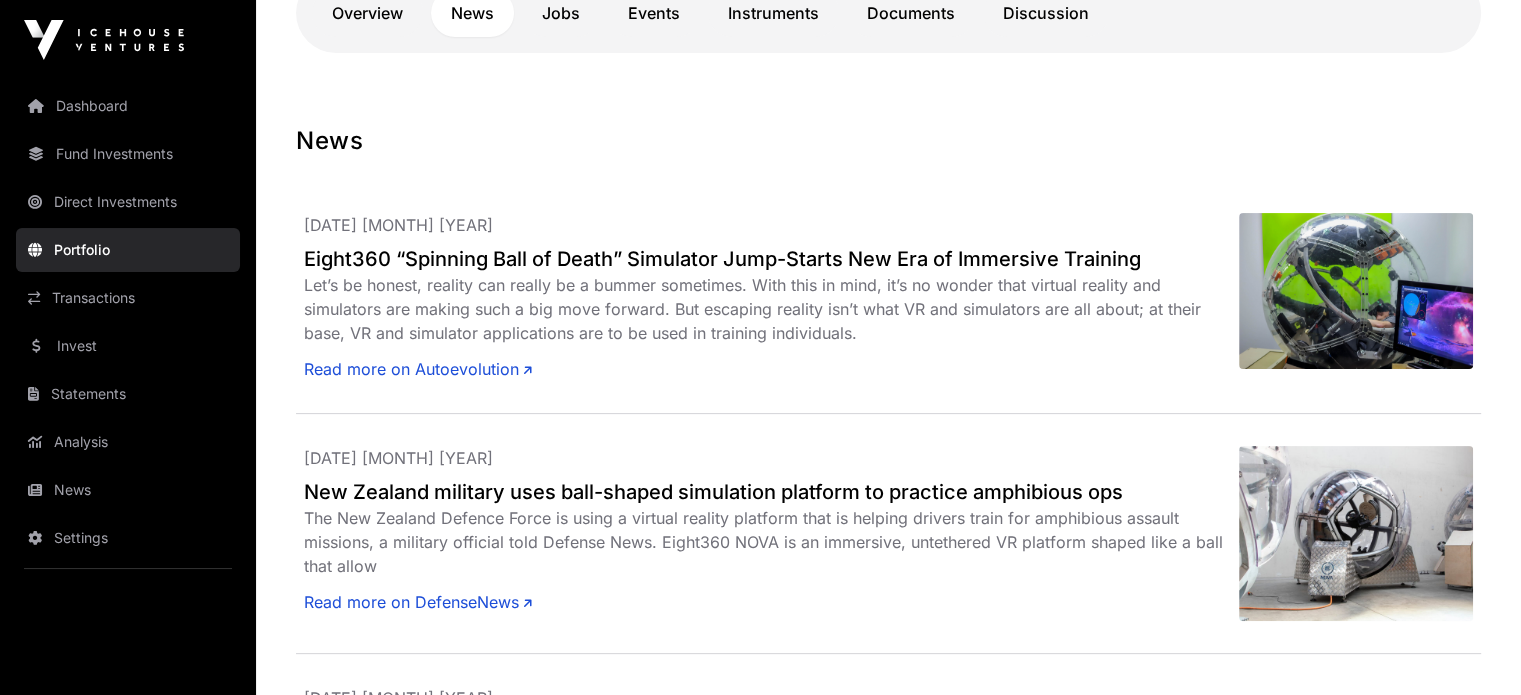 scroll, scrollTop: 397, scrollLeft: 0, axis: vertical 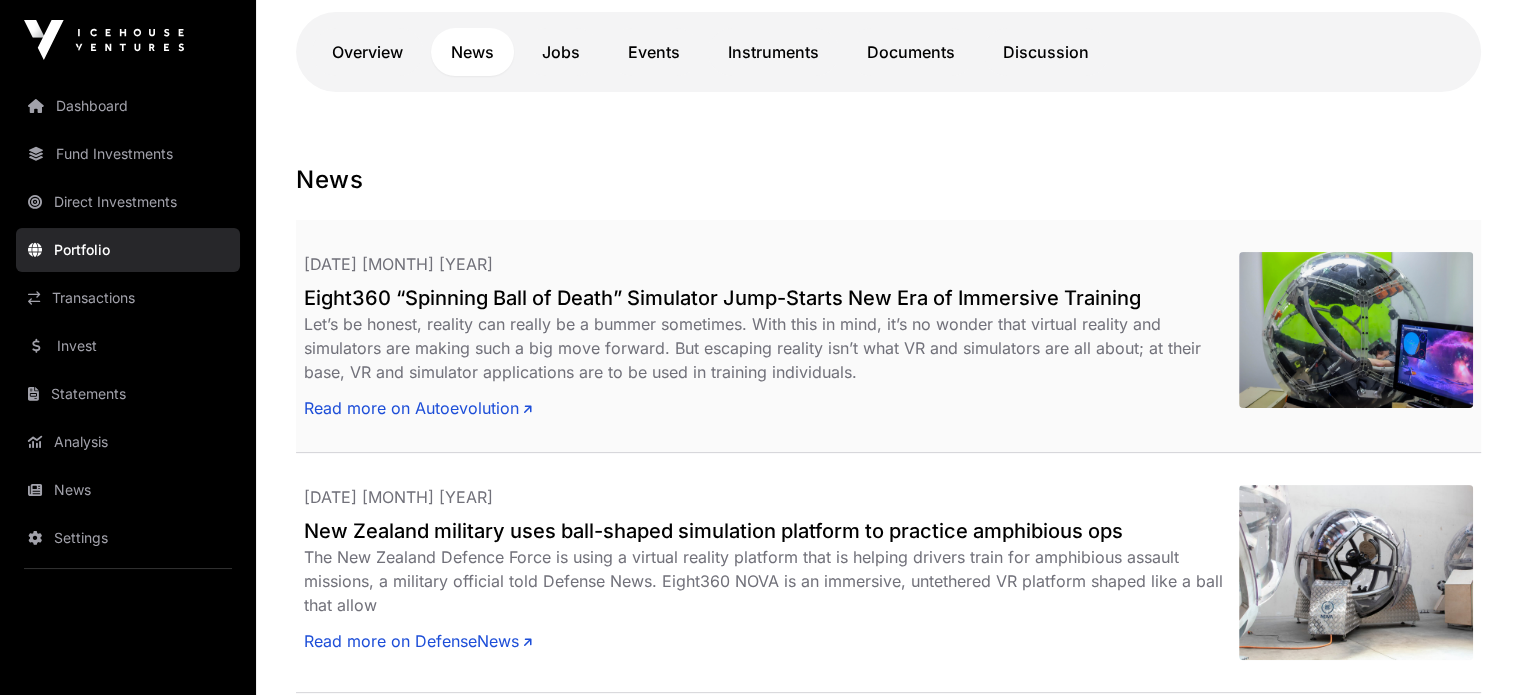 click on "Eight360 “Spinning Ball of Death” Simulator Jump-Starts New Era of Immersive Training" 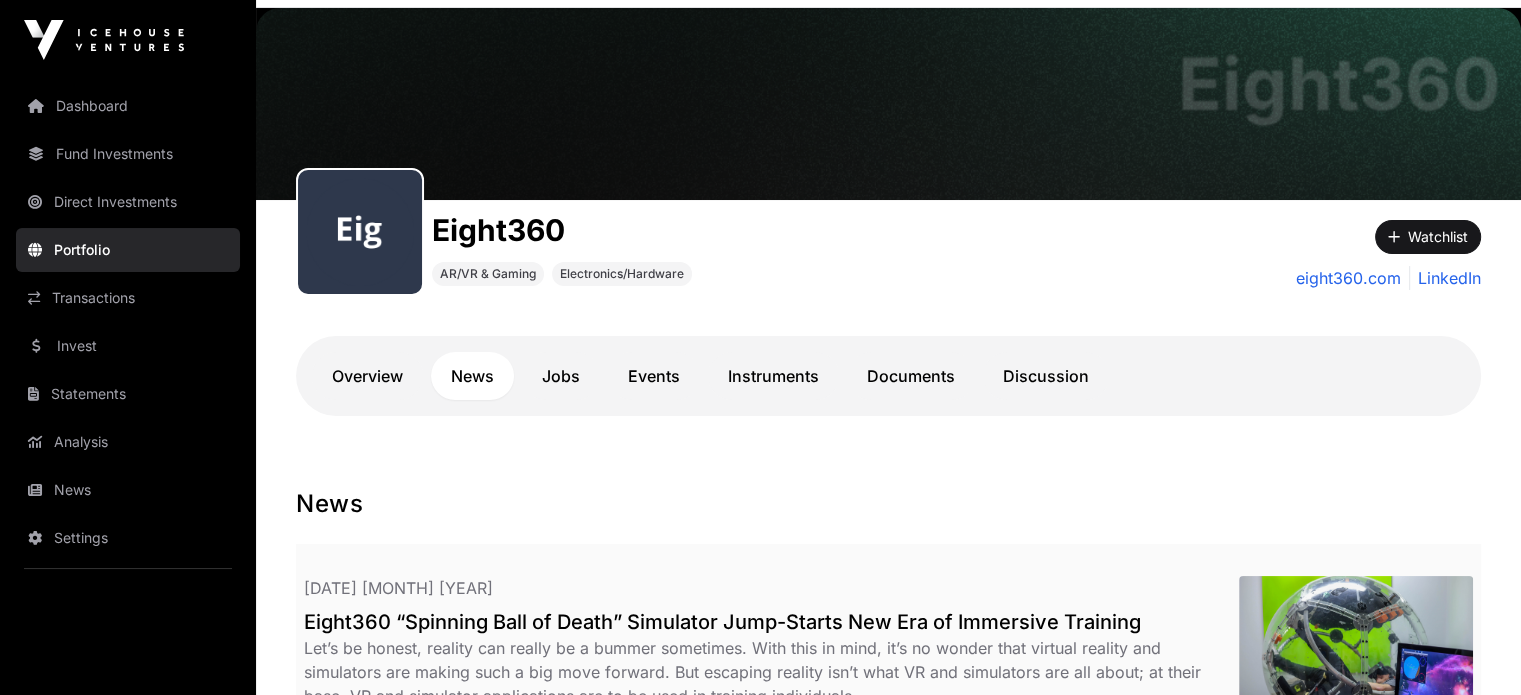scroll, scrollTop: 0, scrollLeft: 0, axis: both 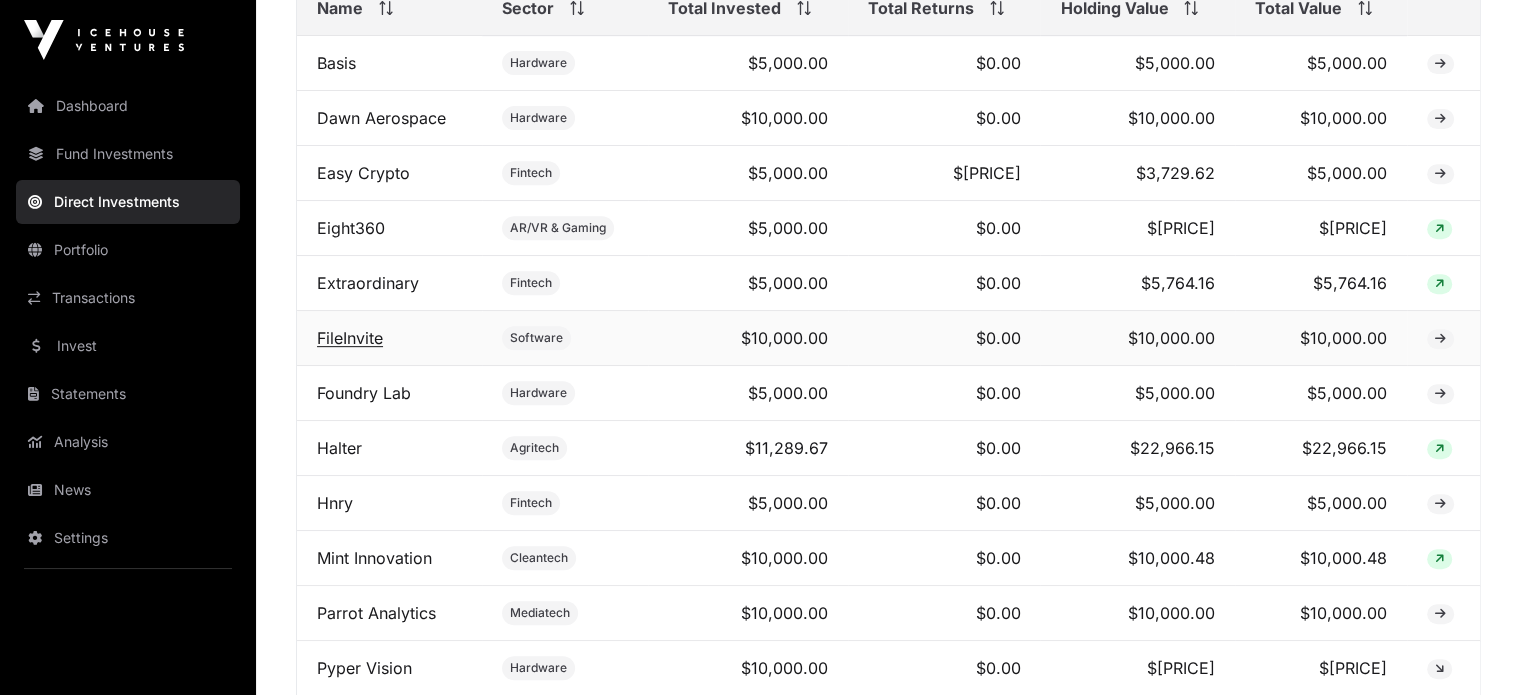 click on "FileInvite" 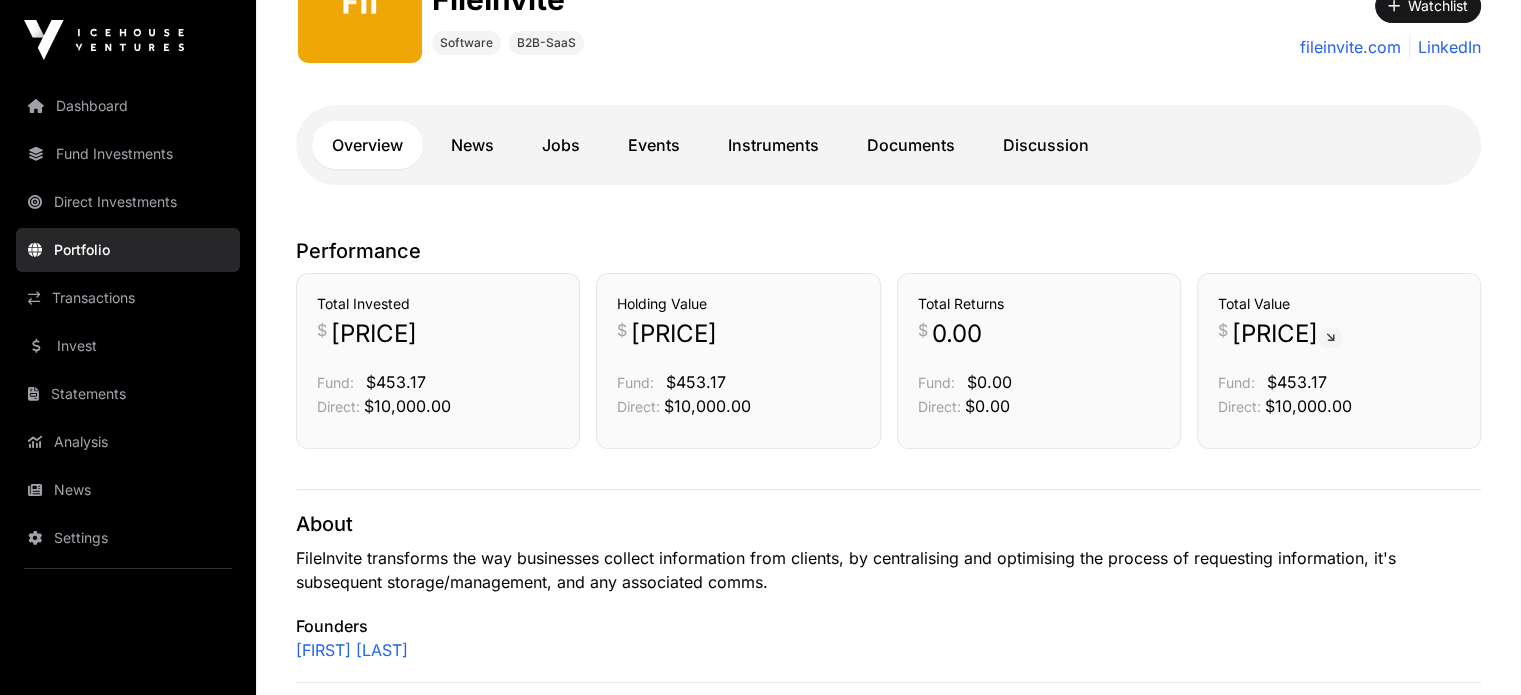 scroll, scrollTop: 304, scrollLeft: 0, axis: vertical 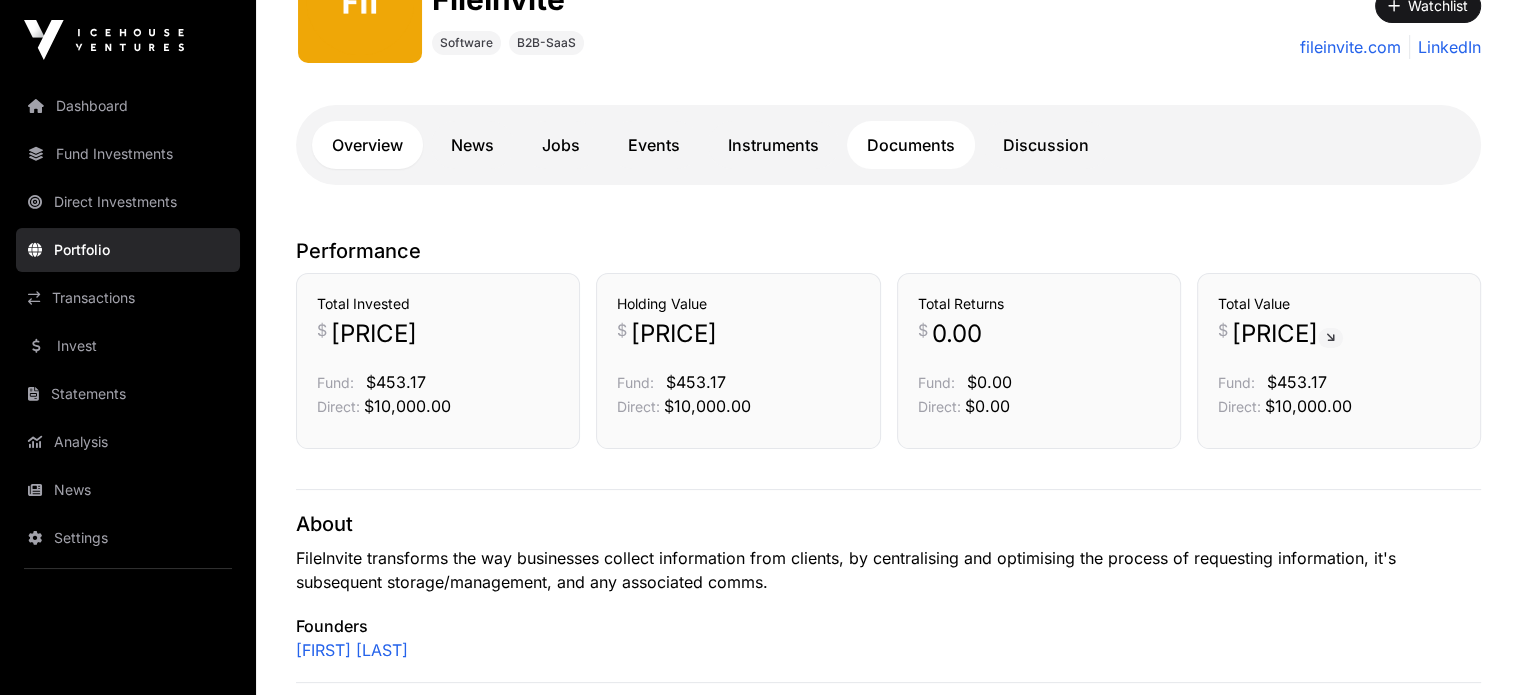 click on "Documents" 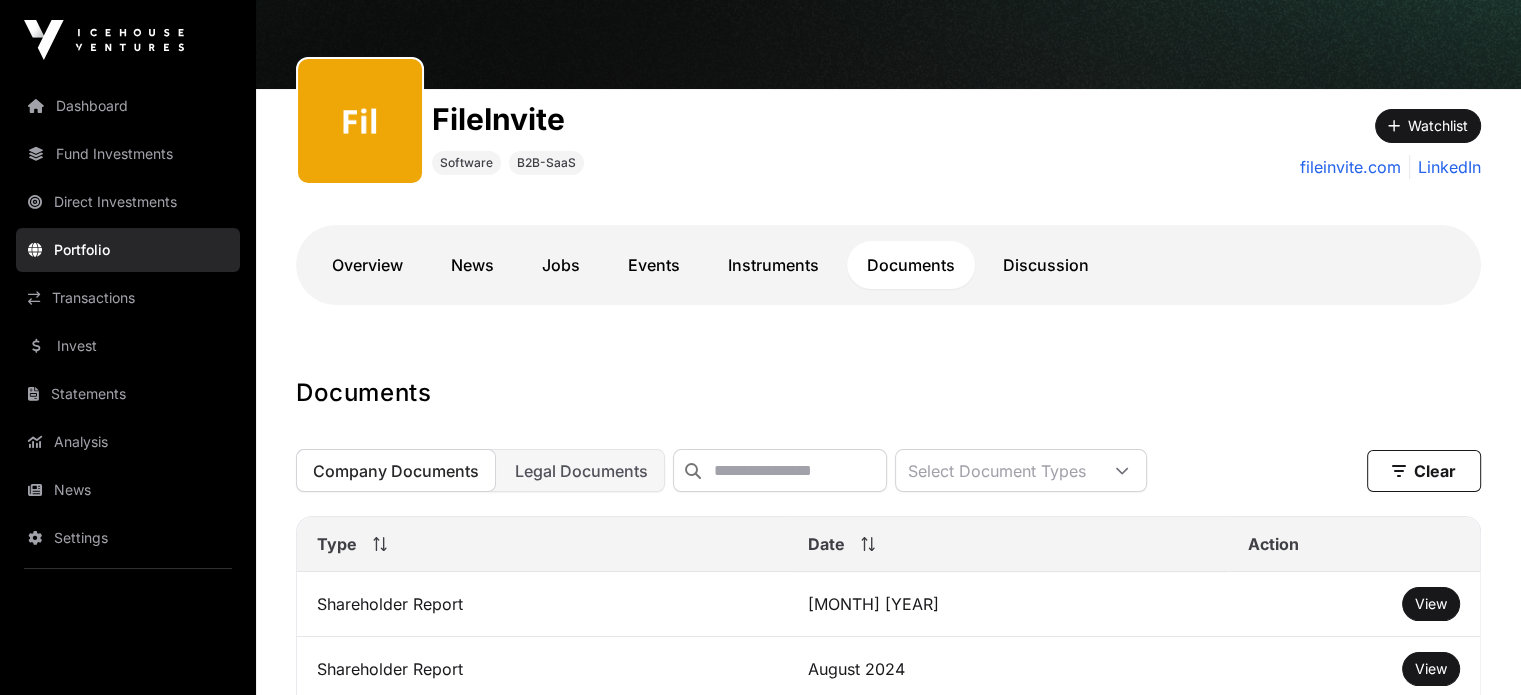 scroll, scrollTop: 173, scrollLeft: 0, axis: vertical 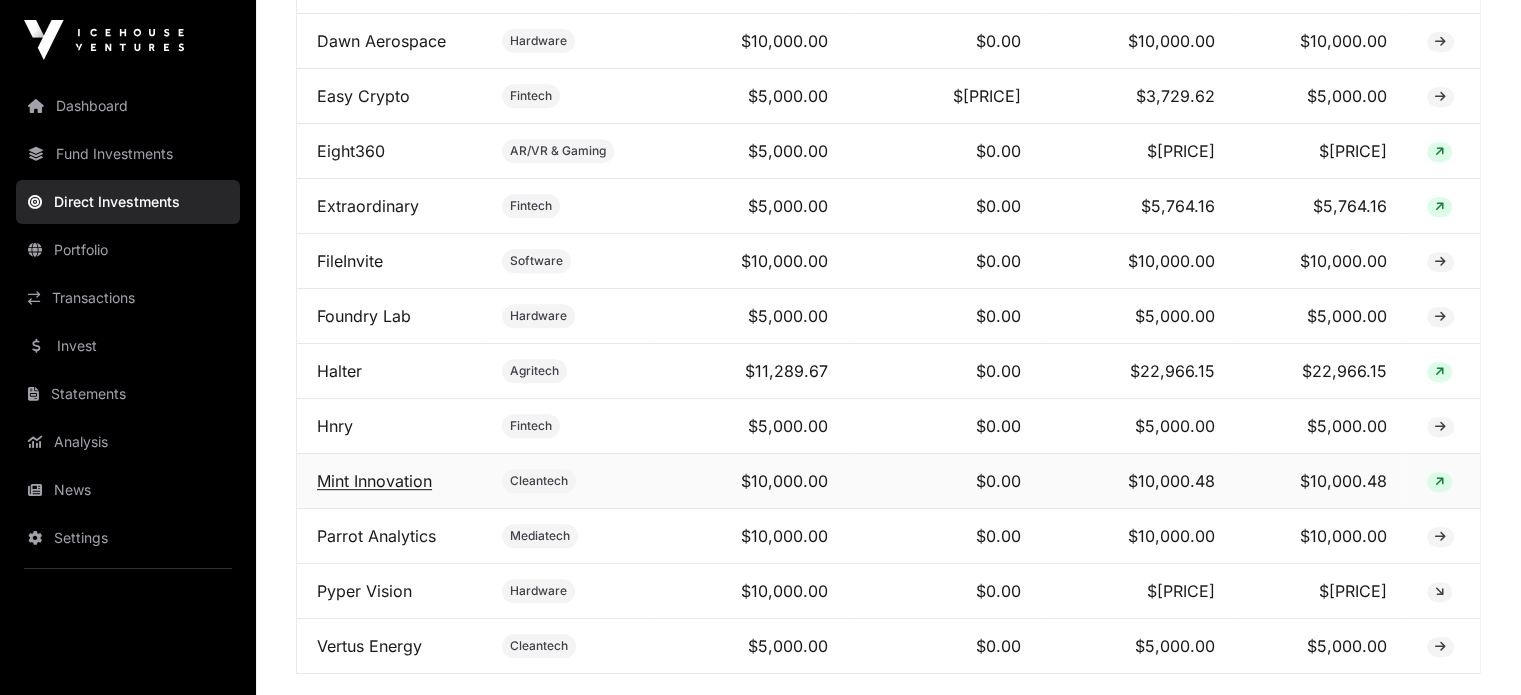 click on "Mint Innovation" 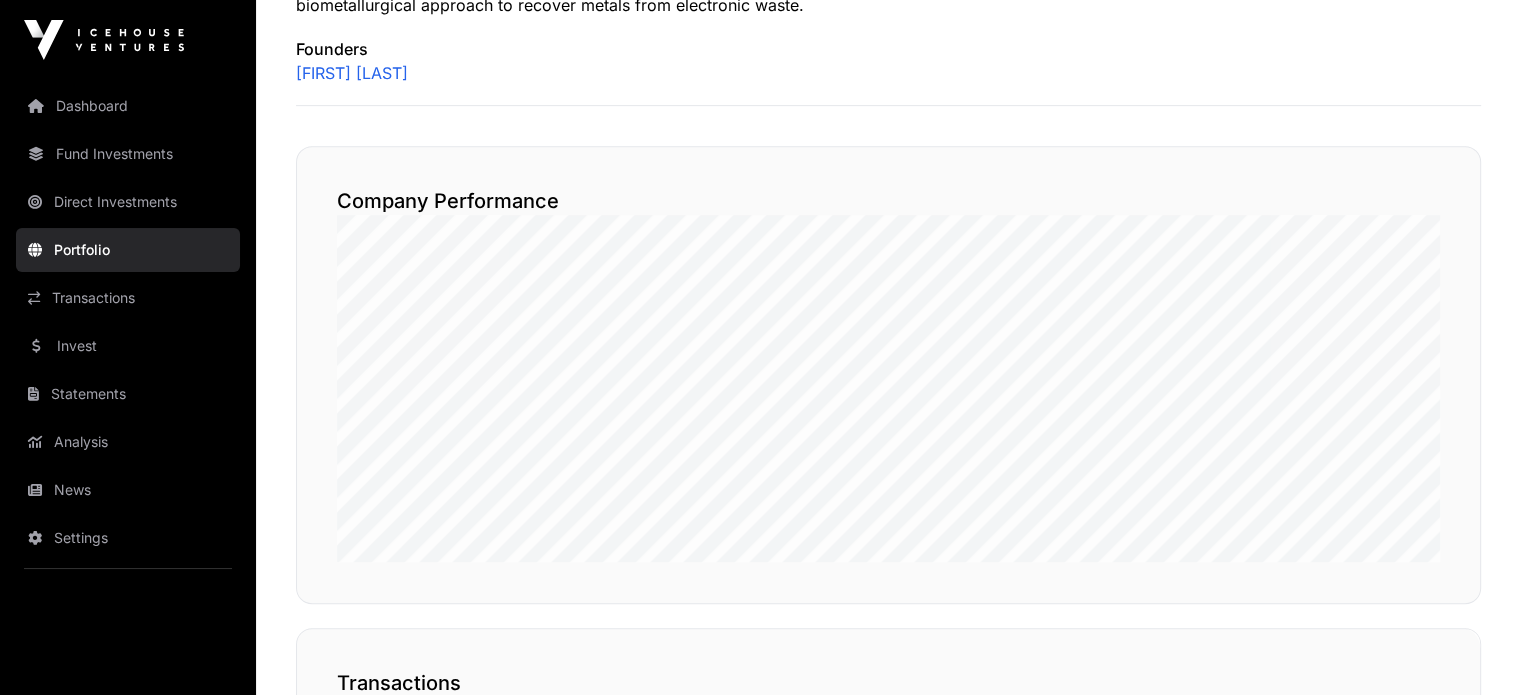 scroll, scrollTop: 0, scrollLeft: 0, axis: both 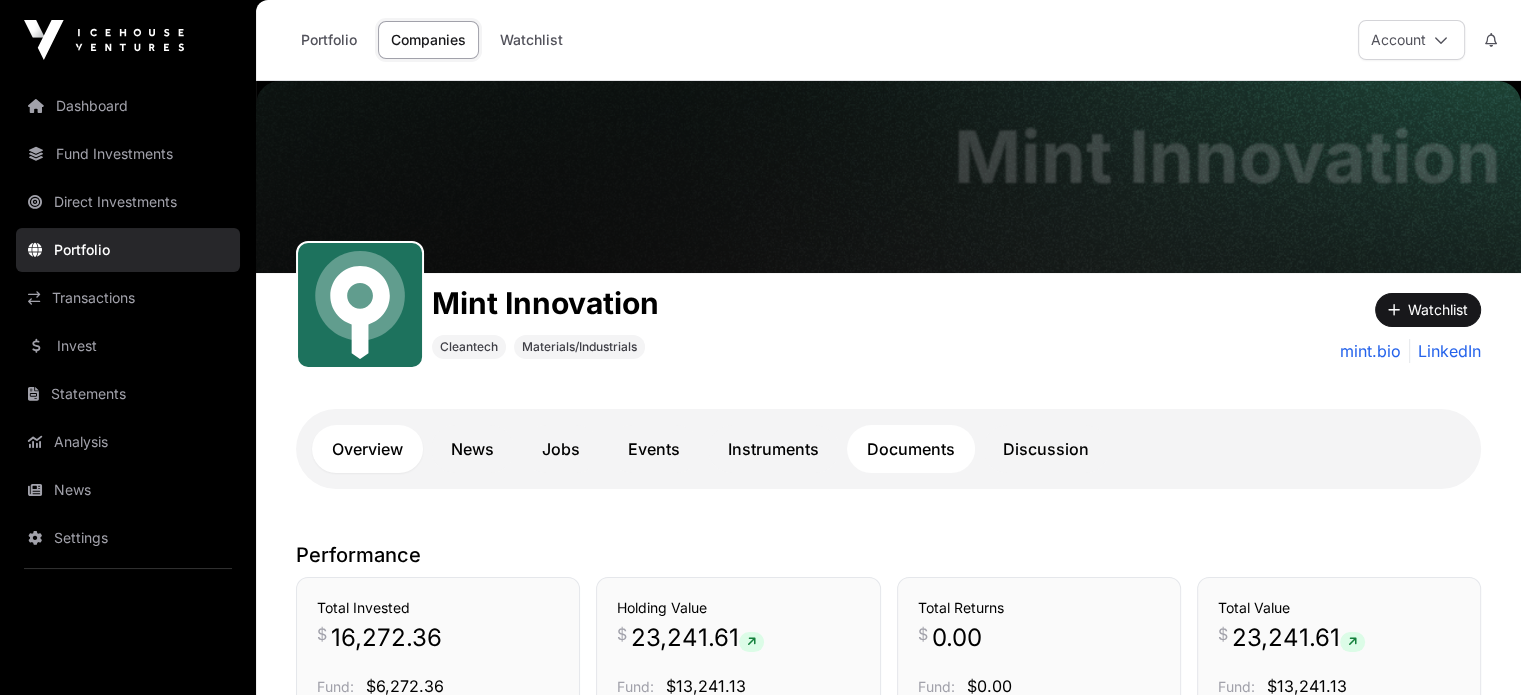 click on "Documents" 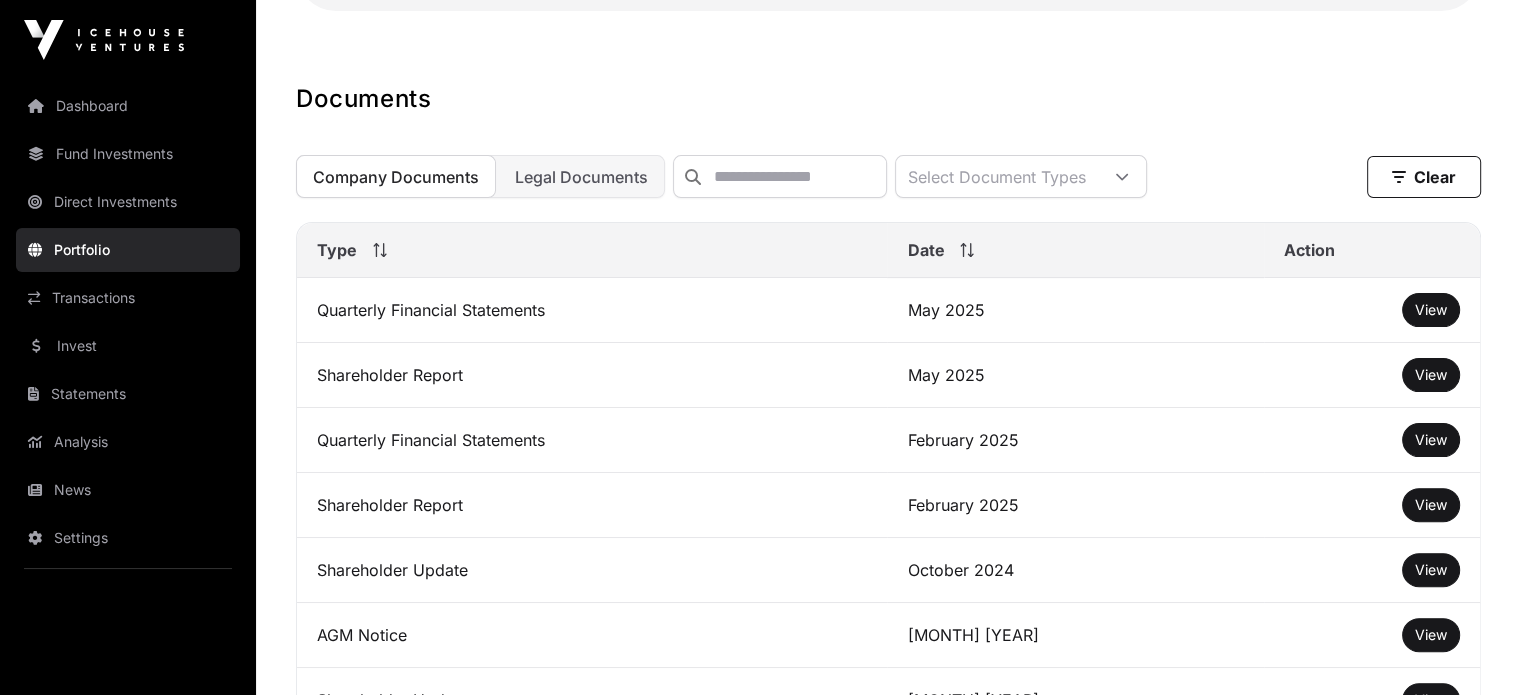 scroll, scrollTop: 479, scrollLeft: 0, axis: vertical 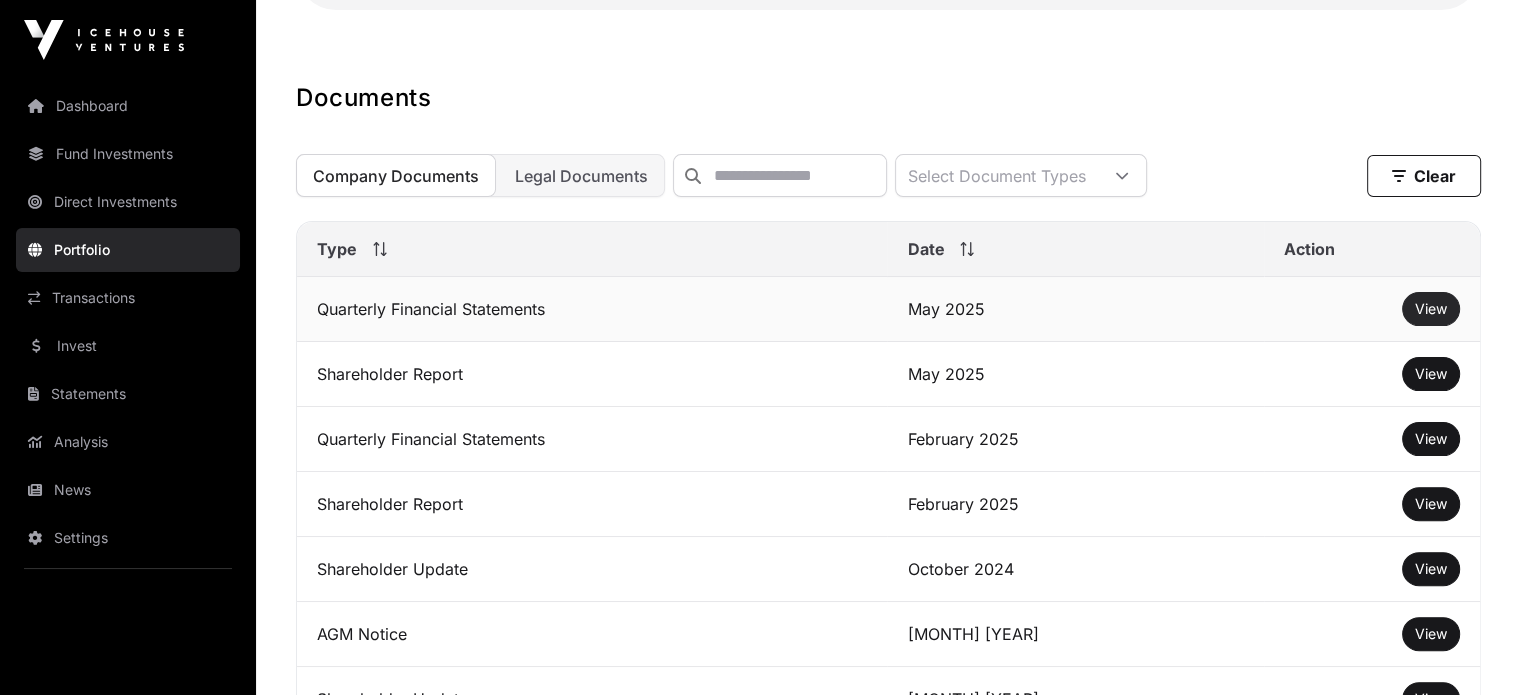 click on "View" 